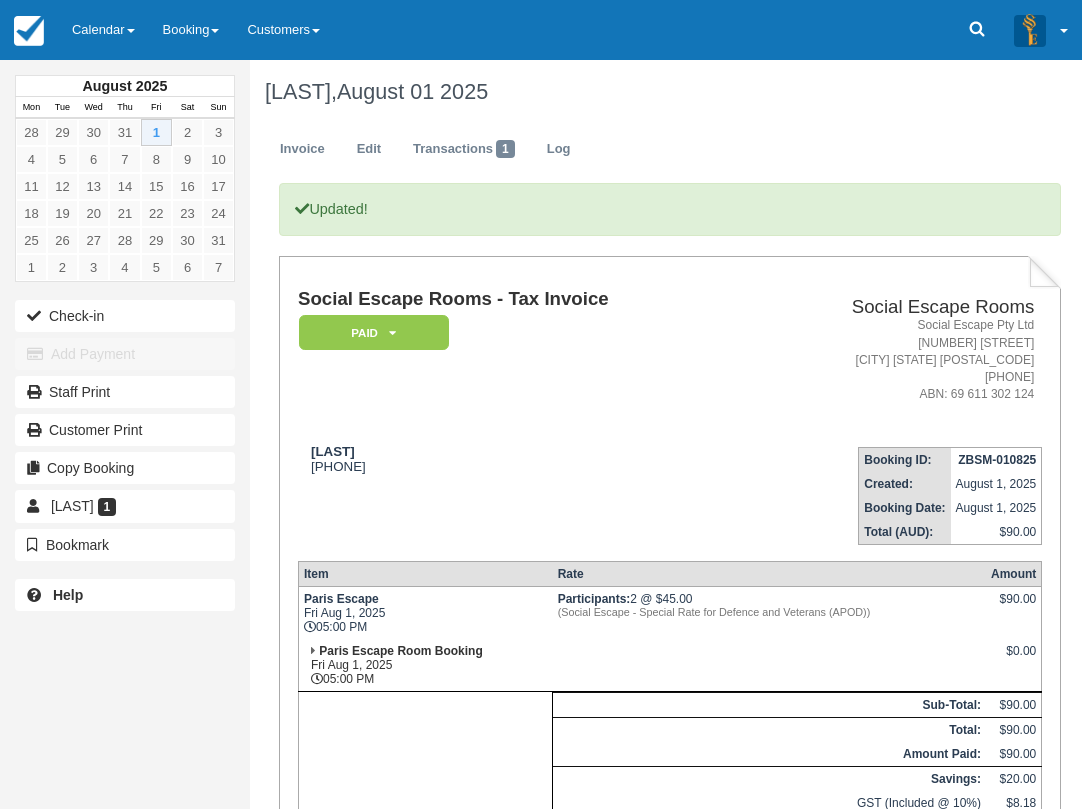 scroll, scrollTop: 0, scrollLeft: 0, axis: both 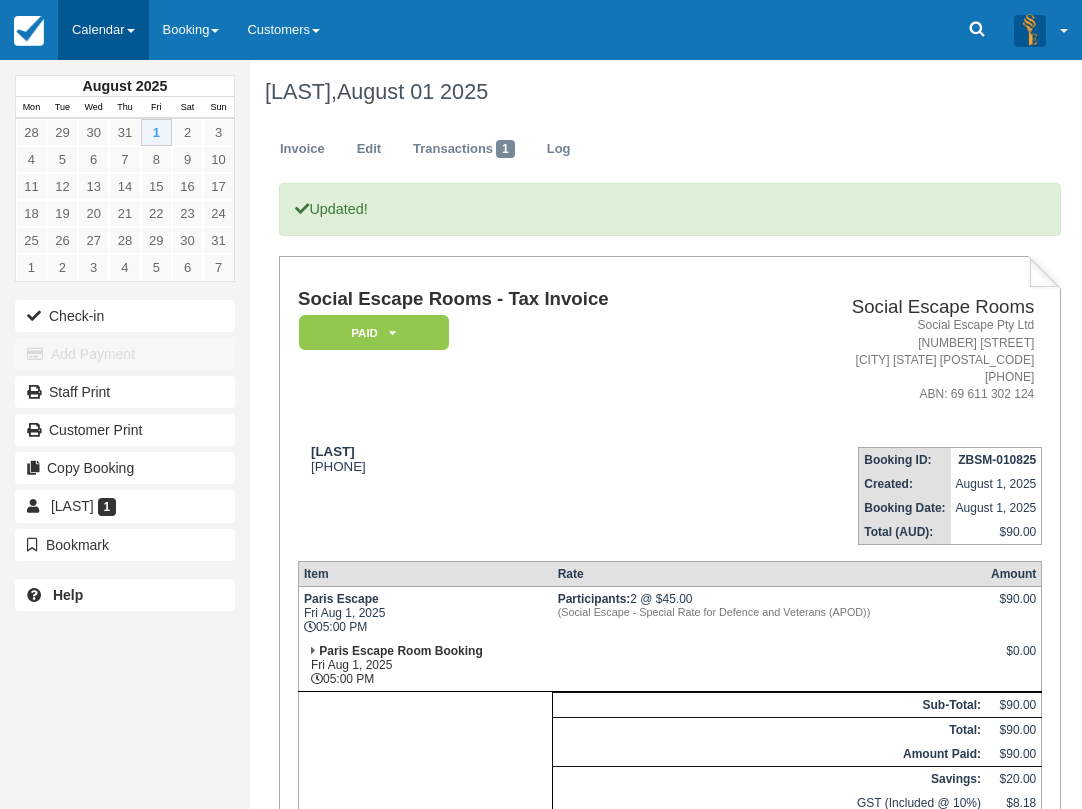 click on "Calendar" at bounding box center [103, 30] 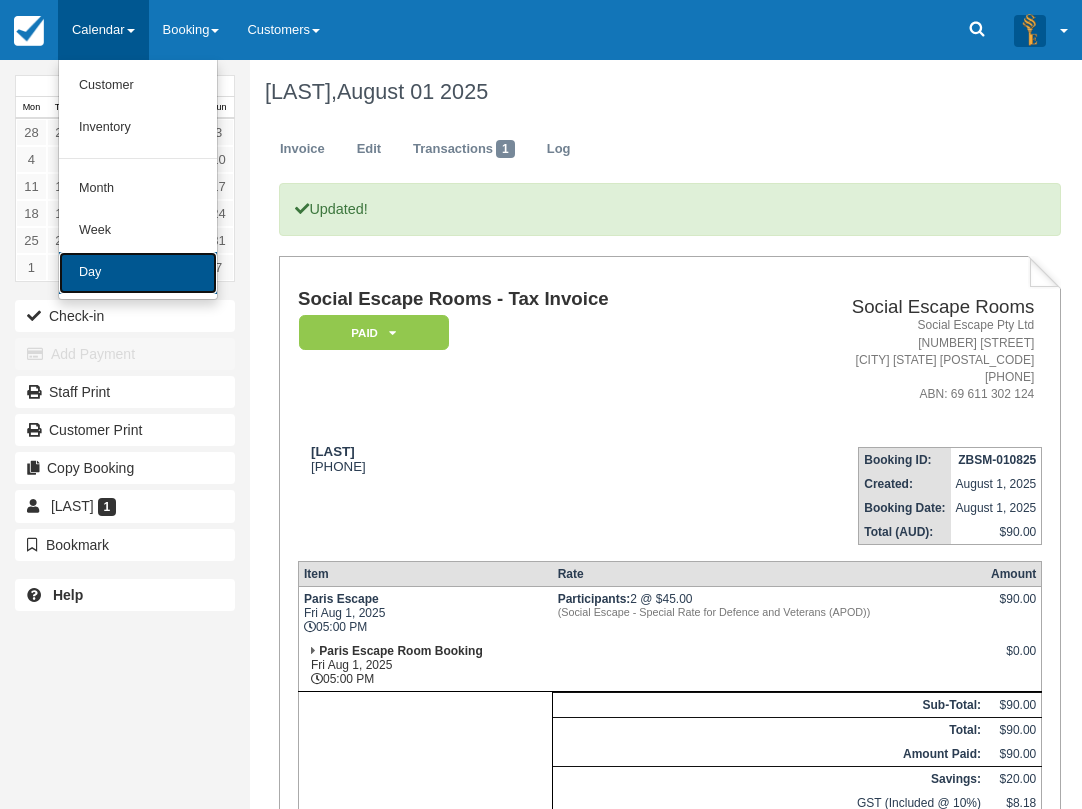 click on "Day" at bounding box center [138, 273] 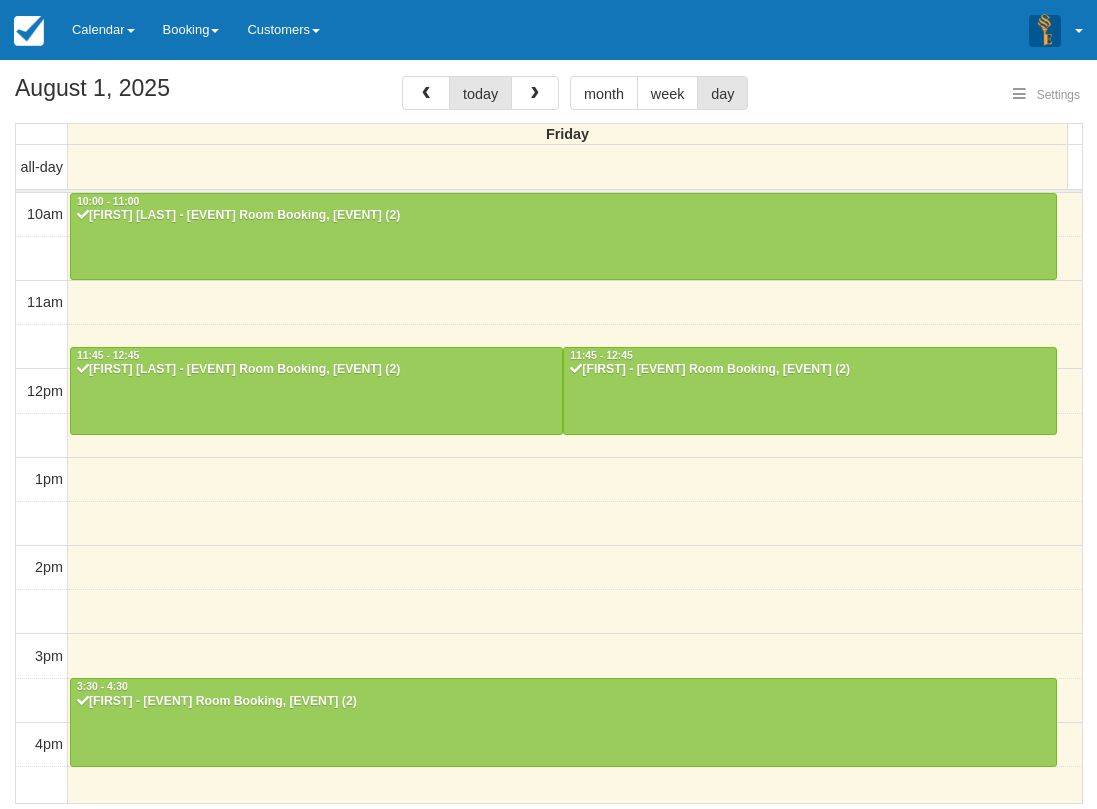 select 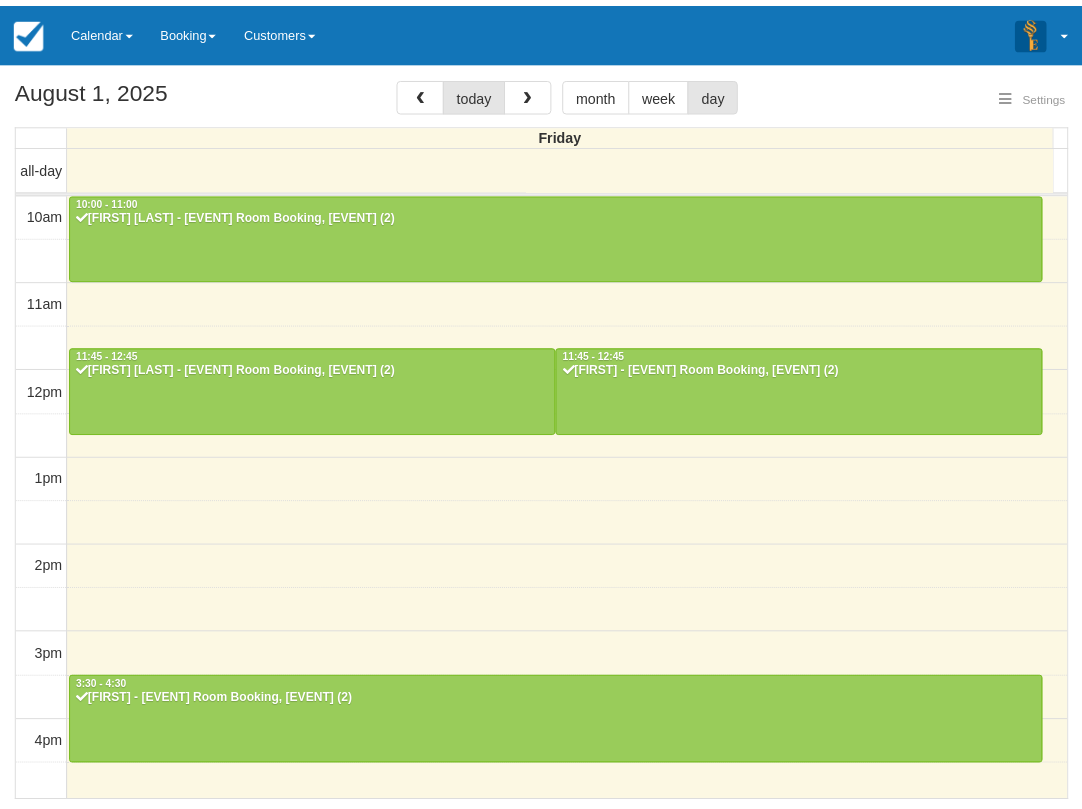 scroll, scrollTop: 0, scrollLeft: 0, axis: both 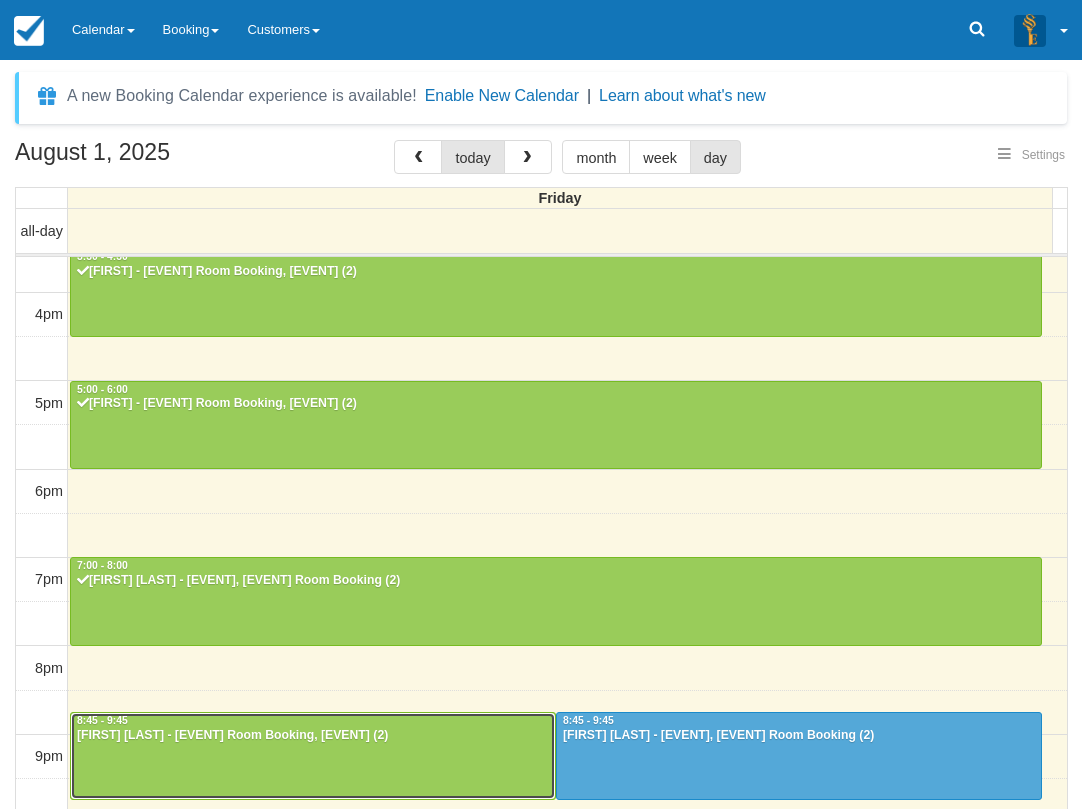 click at bounding box center (313, 756) 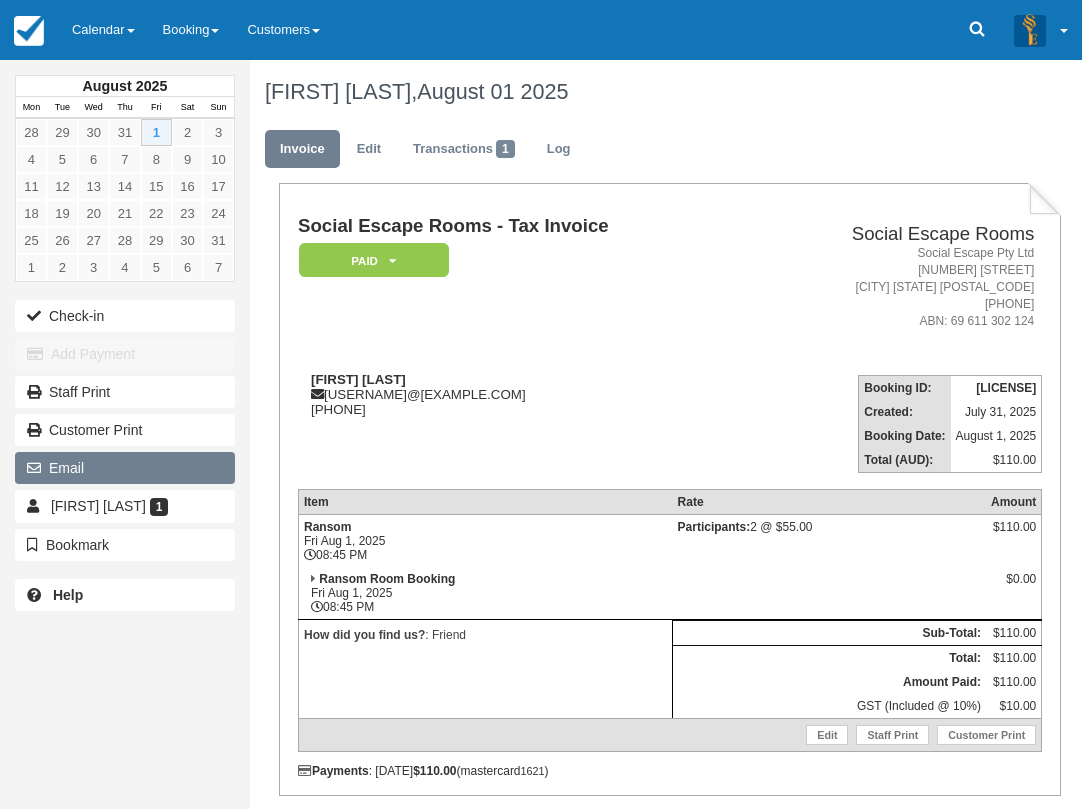scroll, scrollTop: 0, scrollLeft: 0, axis: both 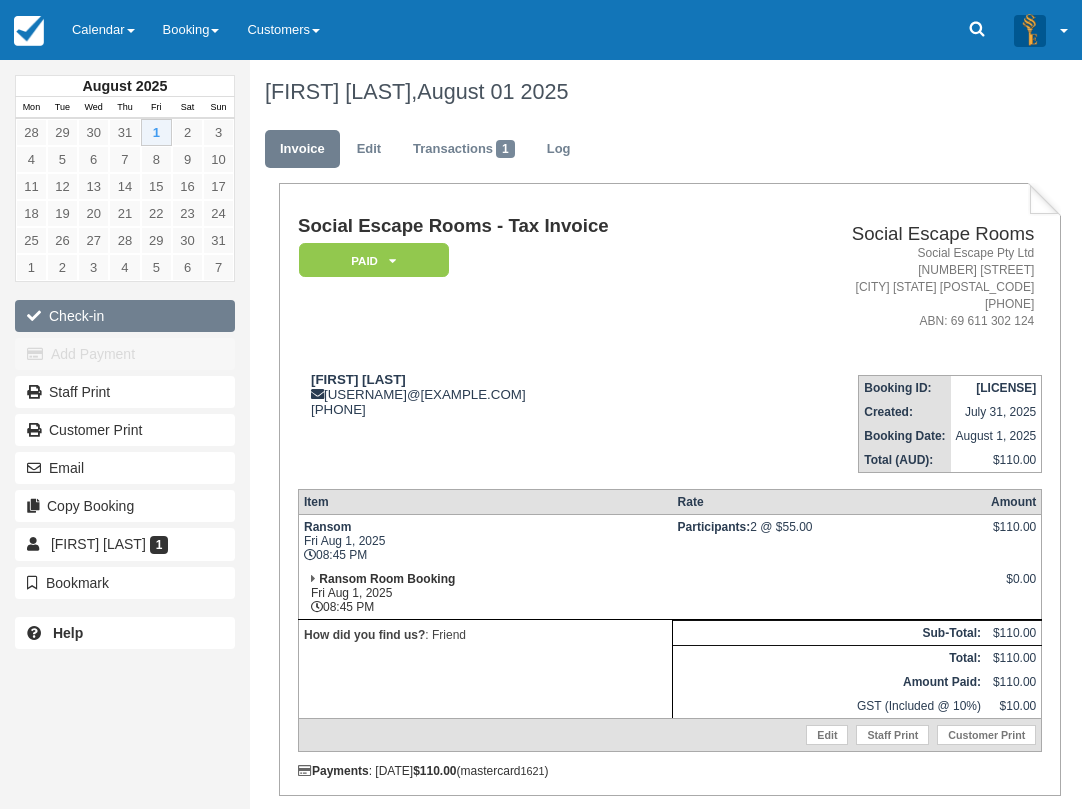 click on "Check-in" at bounding box center [125, 316] 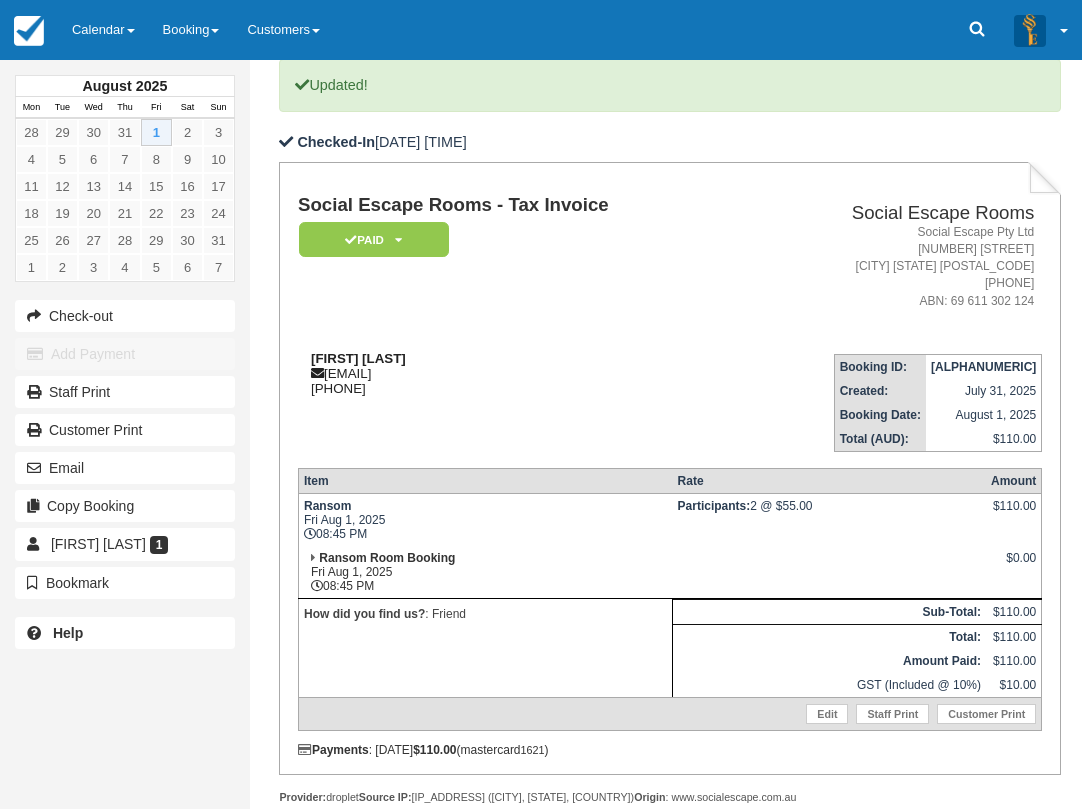 scroll, scrollTop: 0, scrollLeft: 0, axis: both 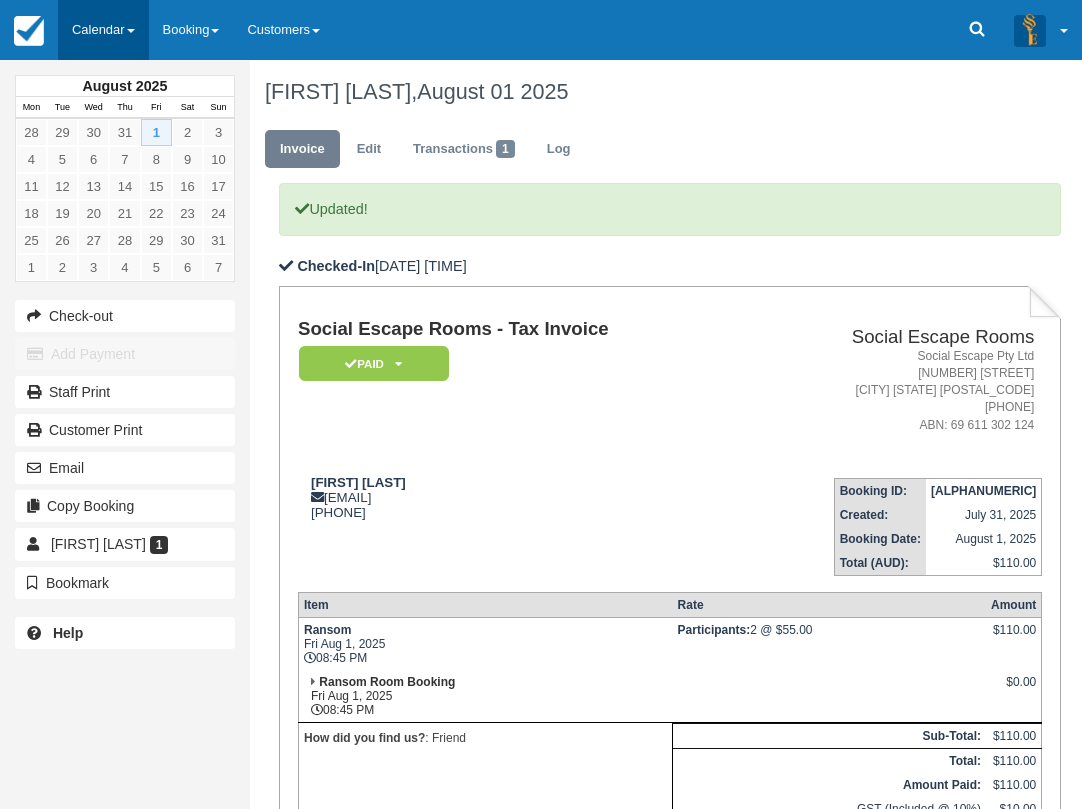 click on "Calendar" at bounding box center [103, 30] 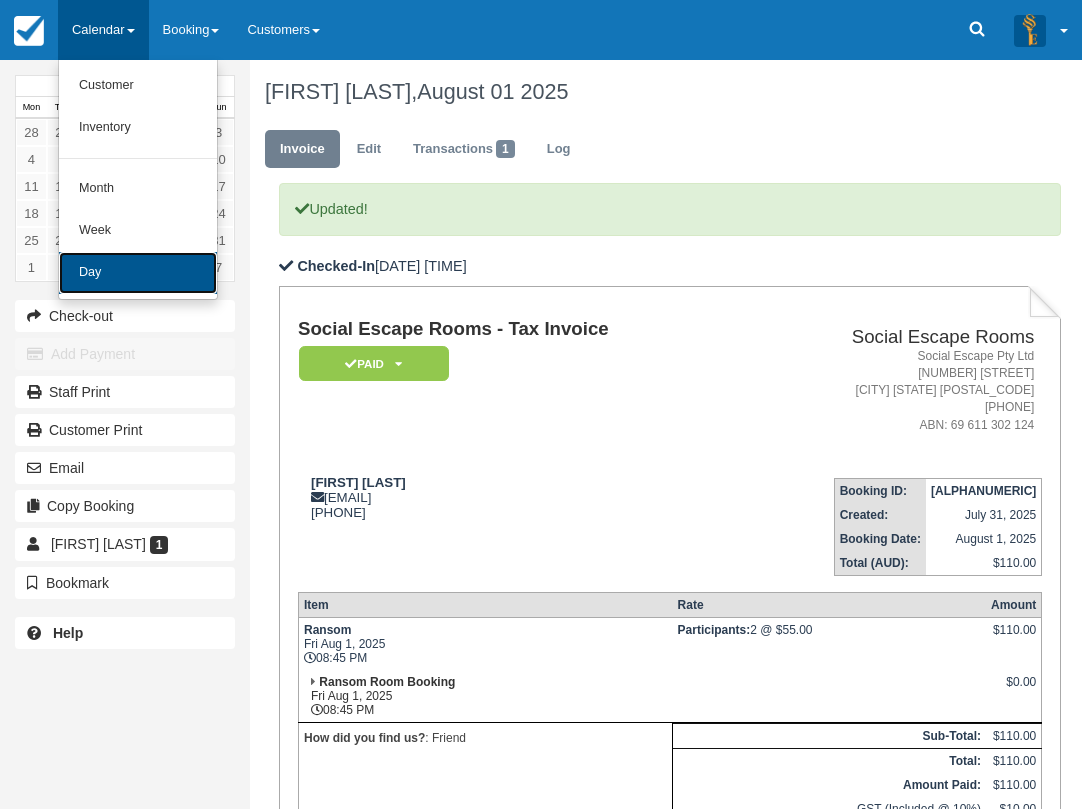 click on "Day" at bounding box center (138, 273) 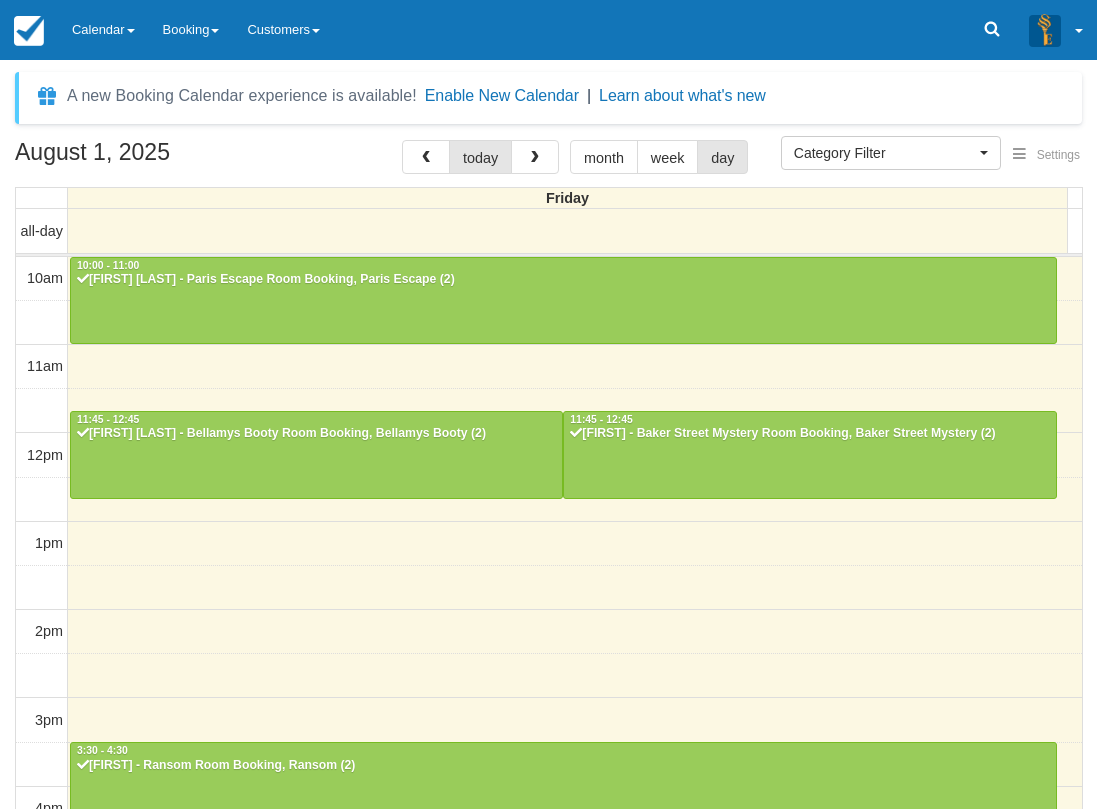select 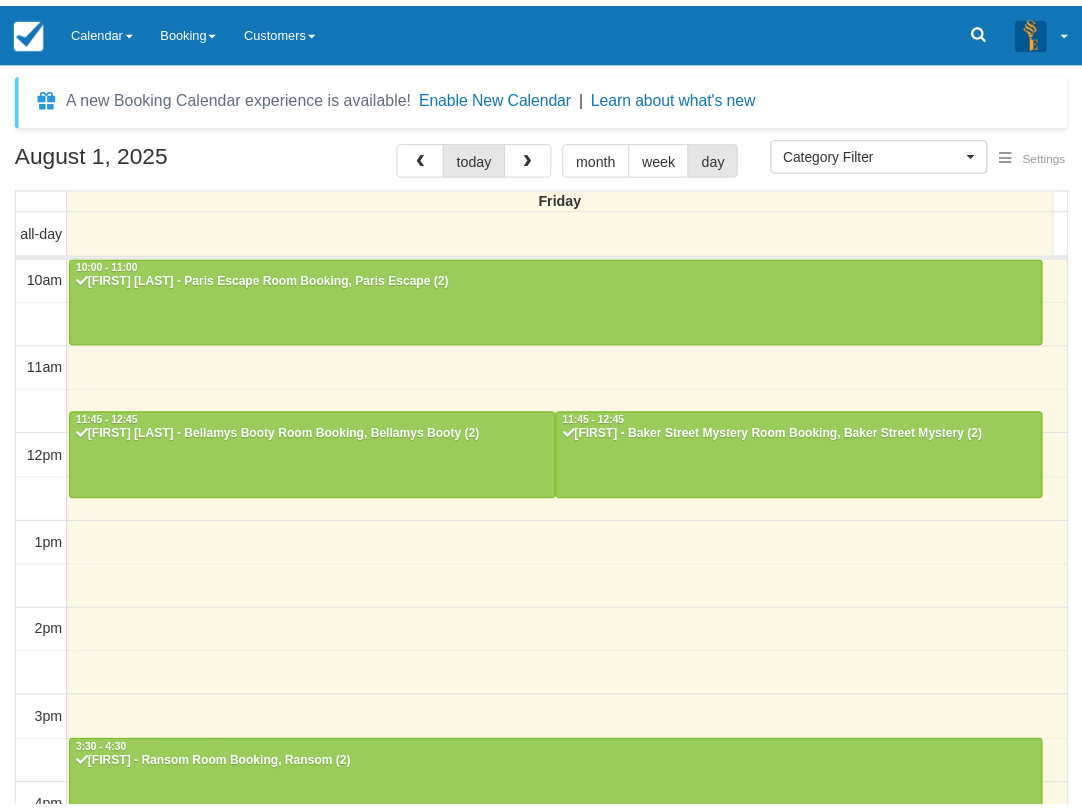 scroll, scrollTop: 0, scrollLeft: 0, axis: both 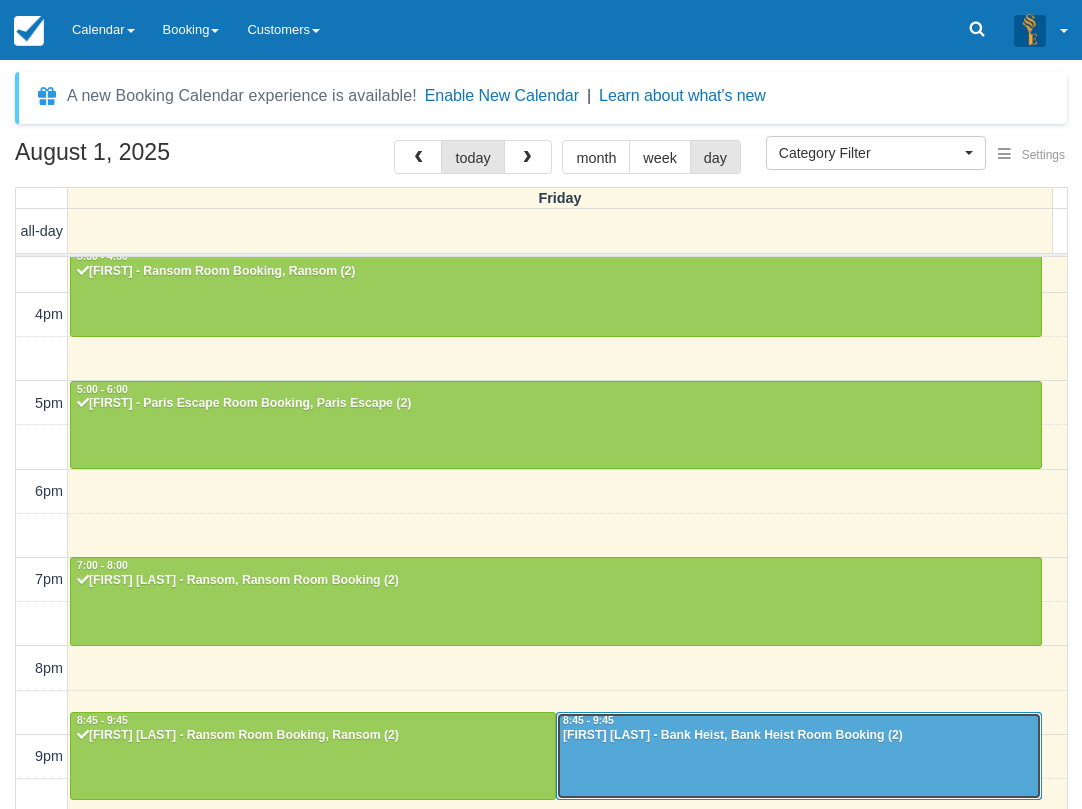 click at bounding box center [799, 756] 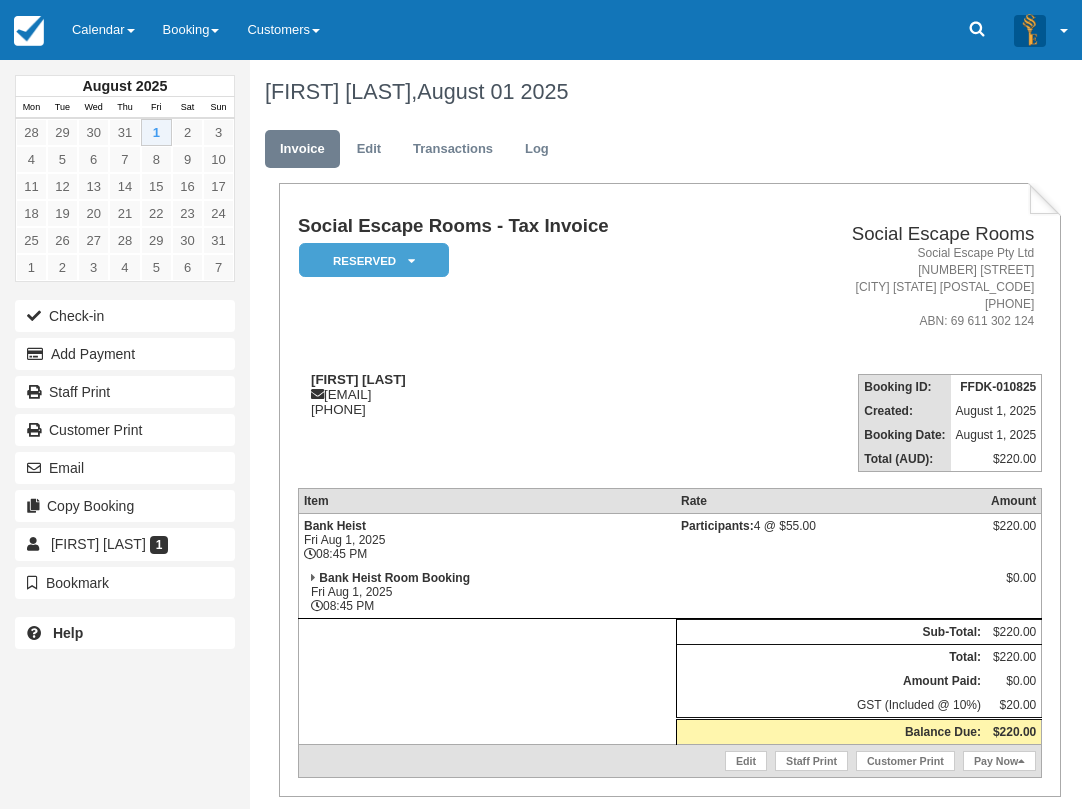 scroll, scrollTop: 0, scrollLeft: 0, axis: both 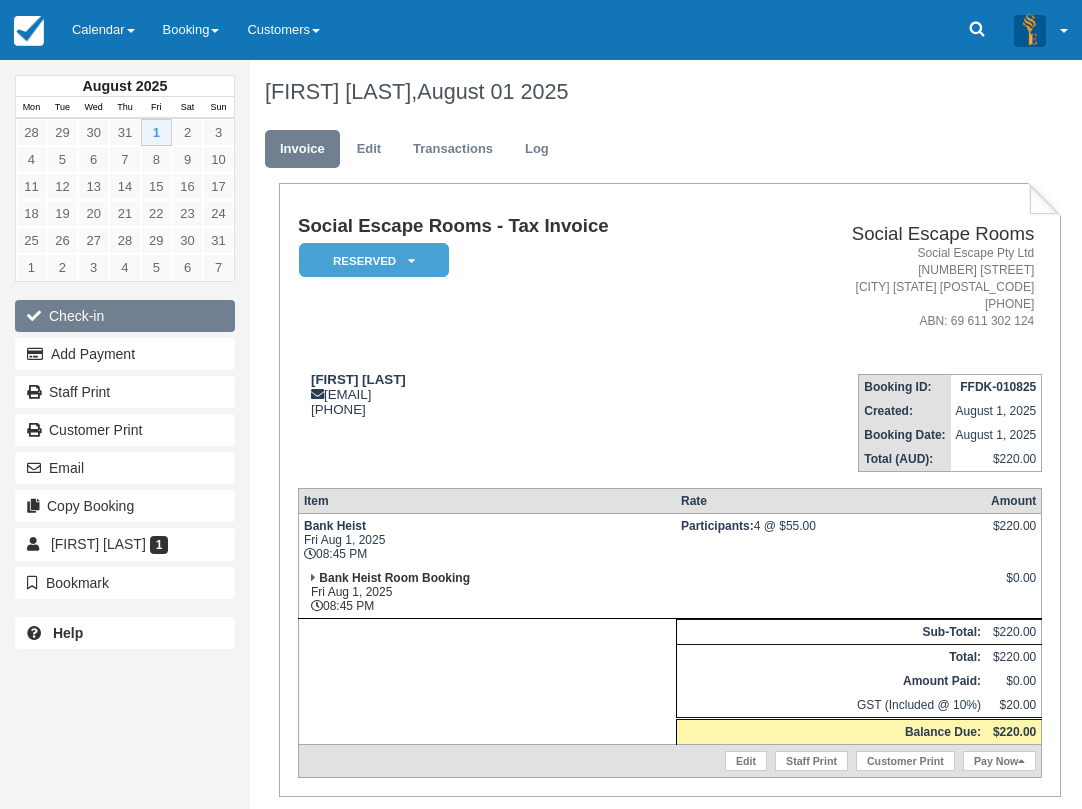 click on "Check-in" at bounding box center [125, 316] 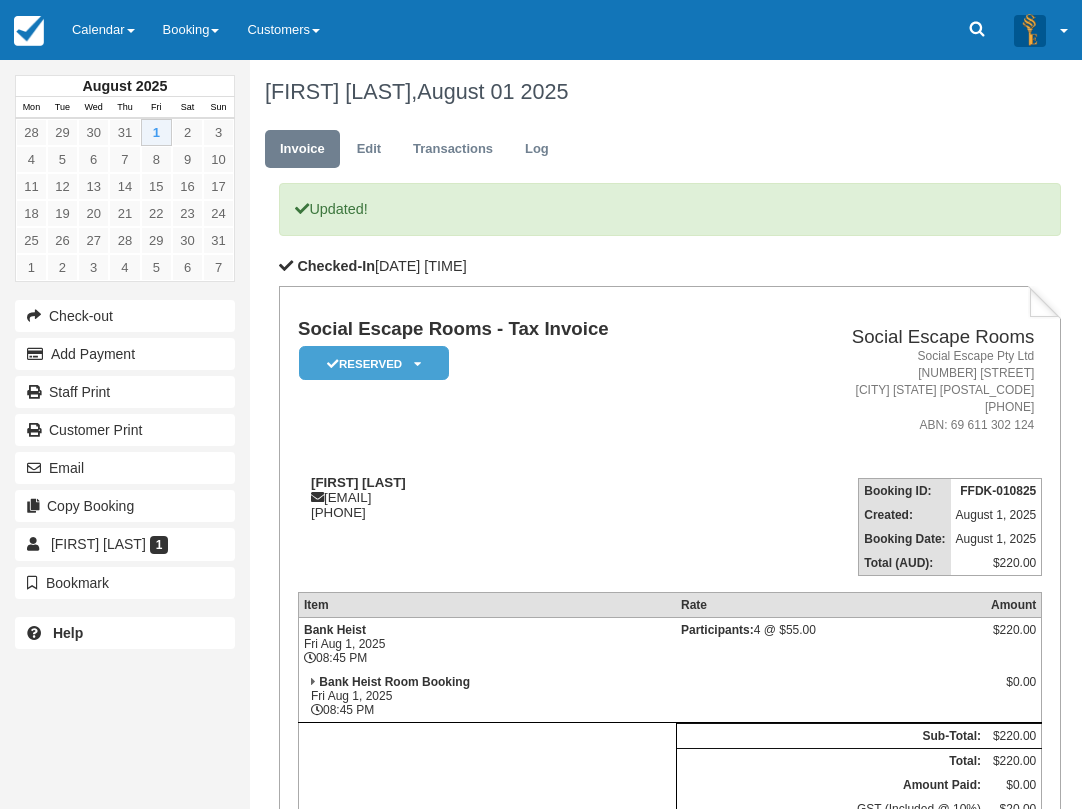 scroll, scrollTop: 0, scrollLeft: 0, axis: both 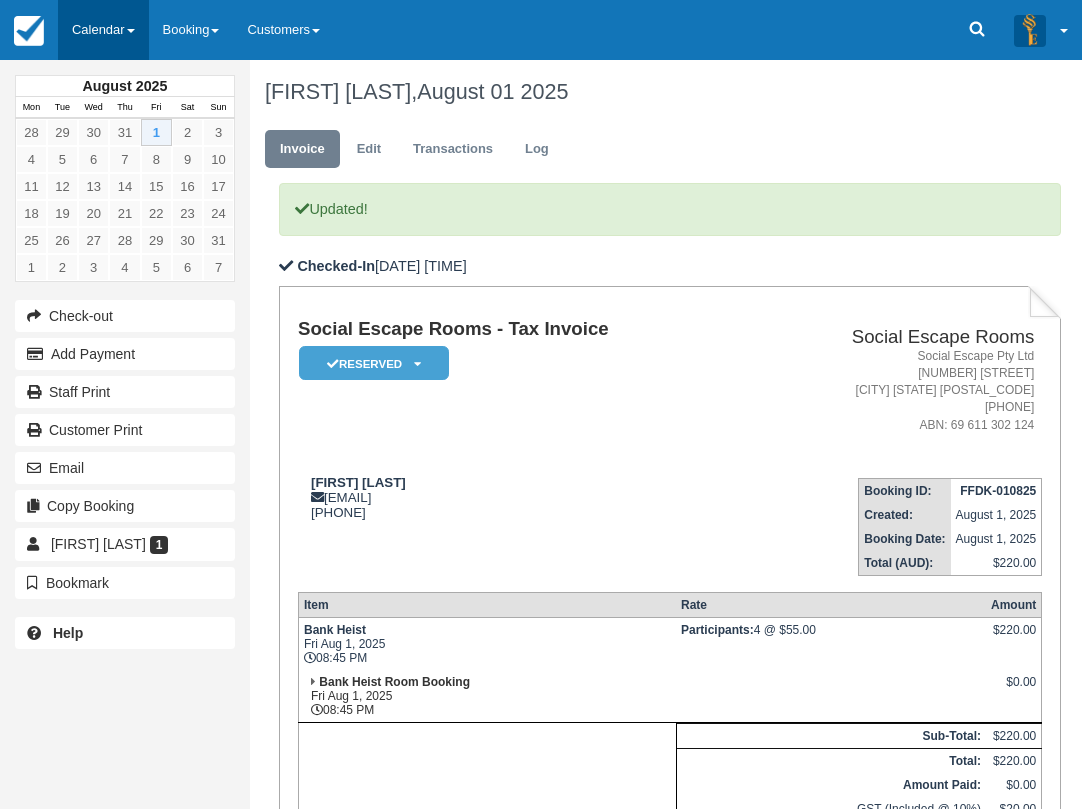 click on "Calendar" at bounding box center (103, 30) 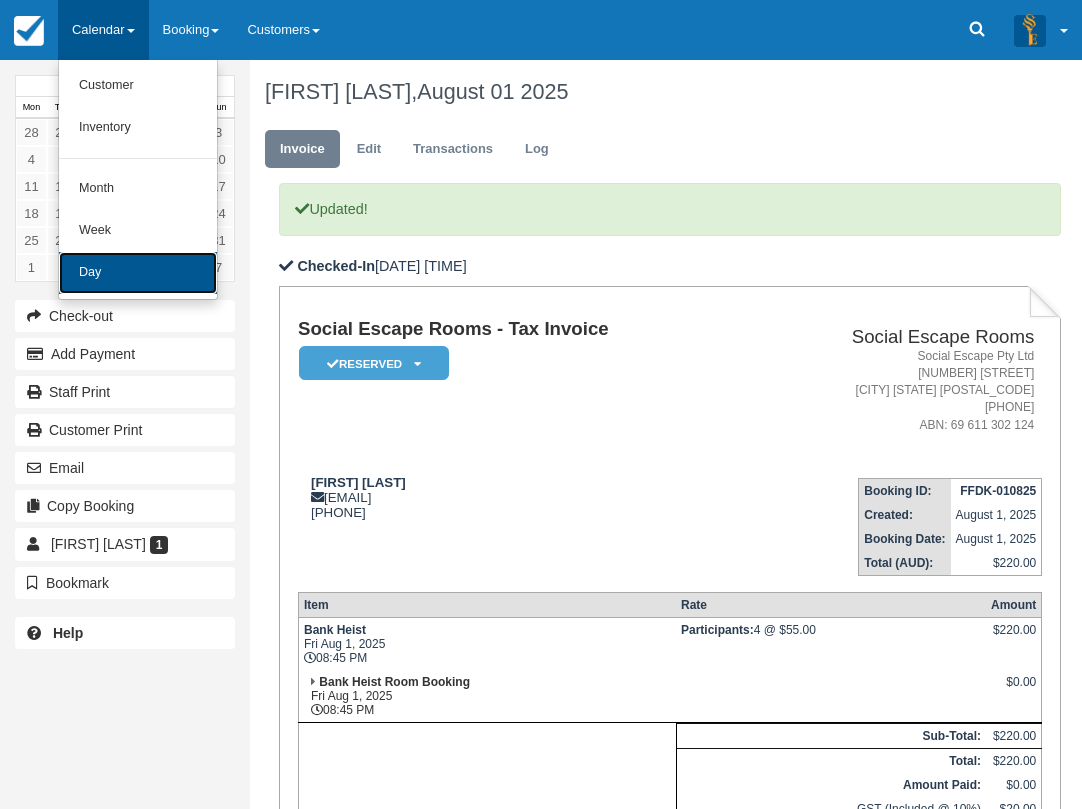click on "Day" at bounding box center (138, 273) 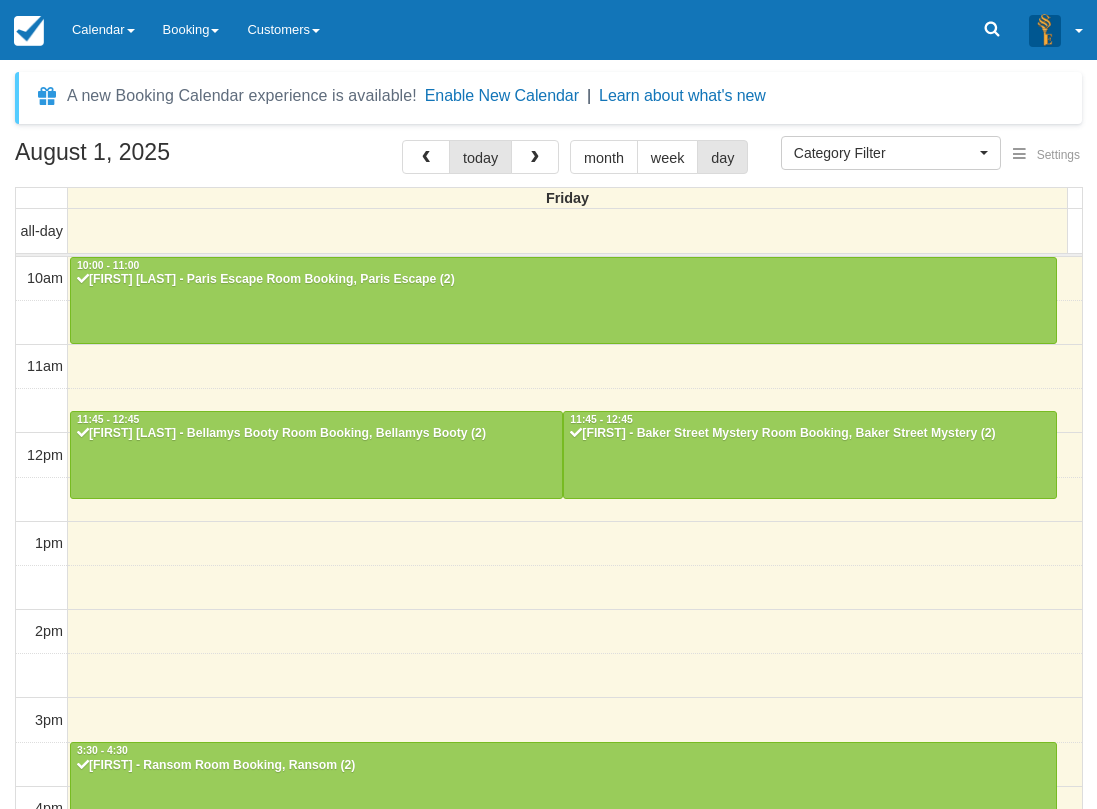 select 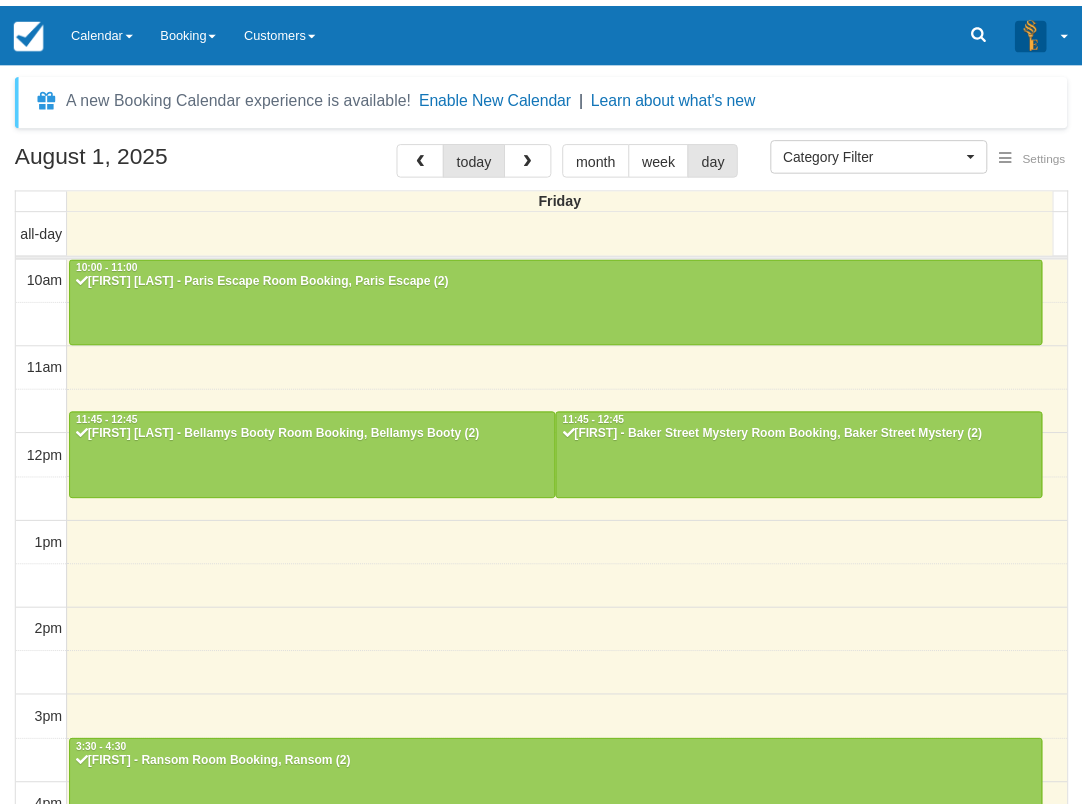 scroll, scrollTop: 0, scrollLeft: 0, axis: both 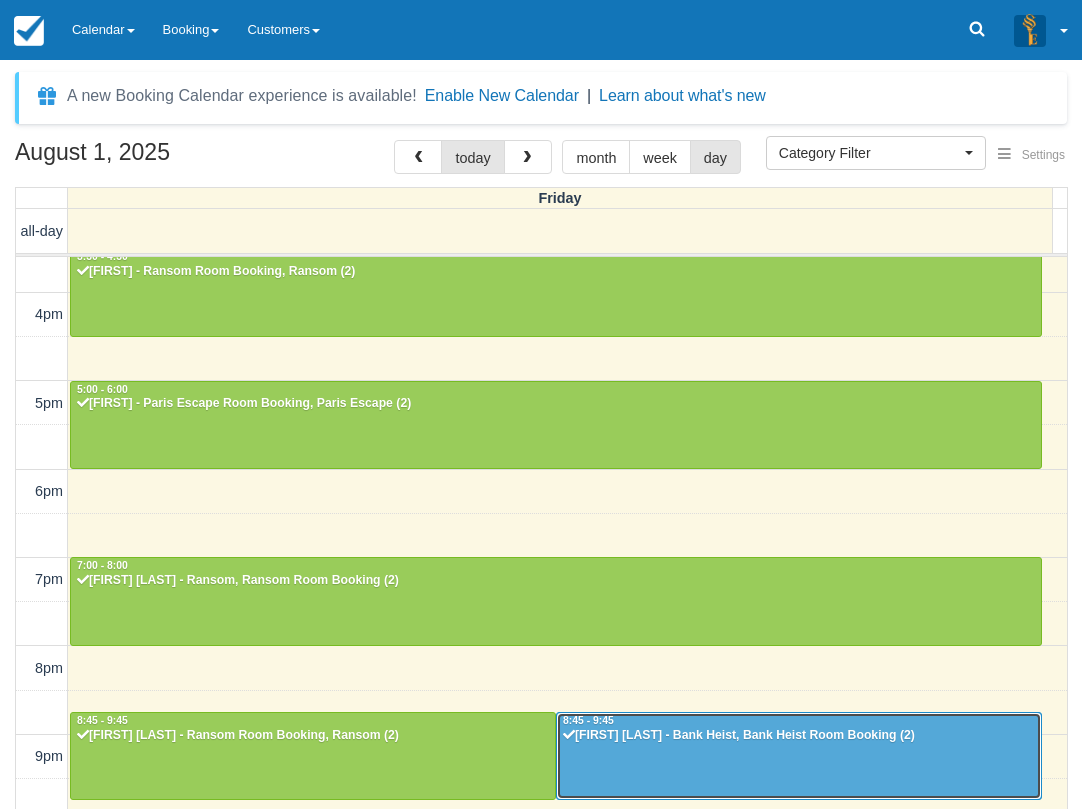 click at bounding box center (799, 756) 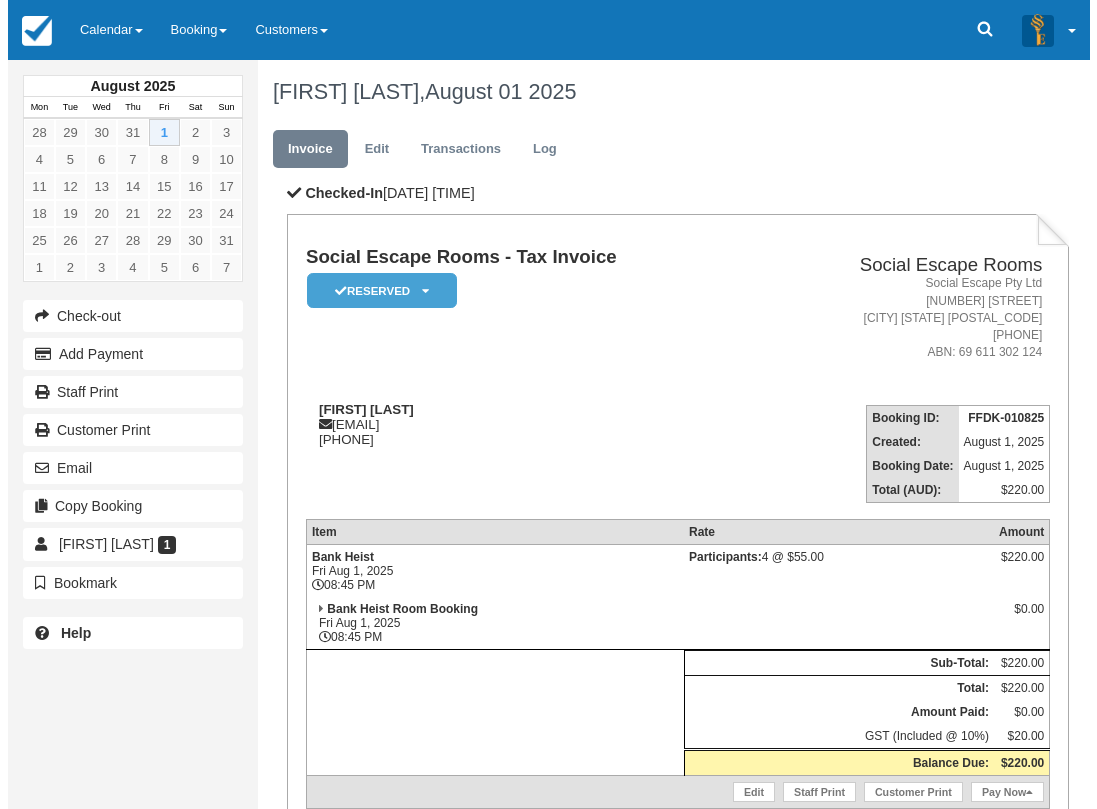 scroll, scrollTop: 0, scrollLeft: 0, axis: both 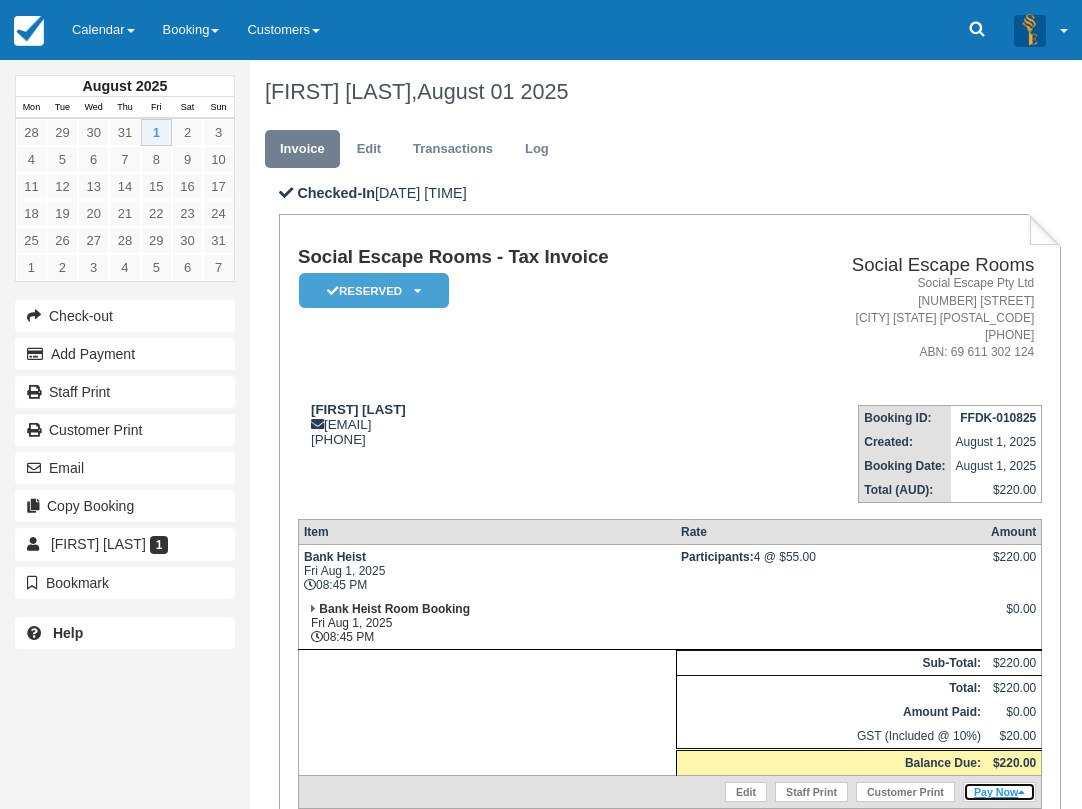 click on "Pay Now" at bounding box center [999, 792] 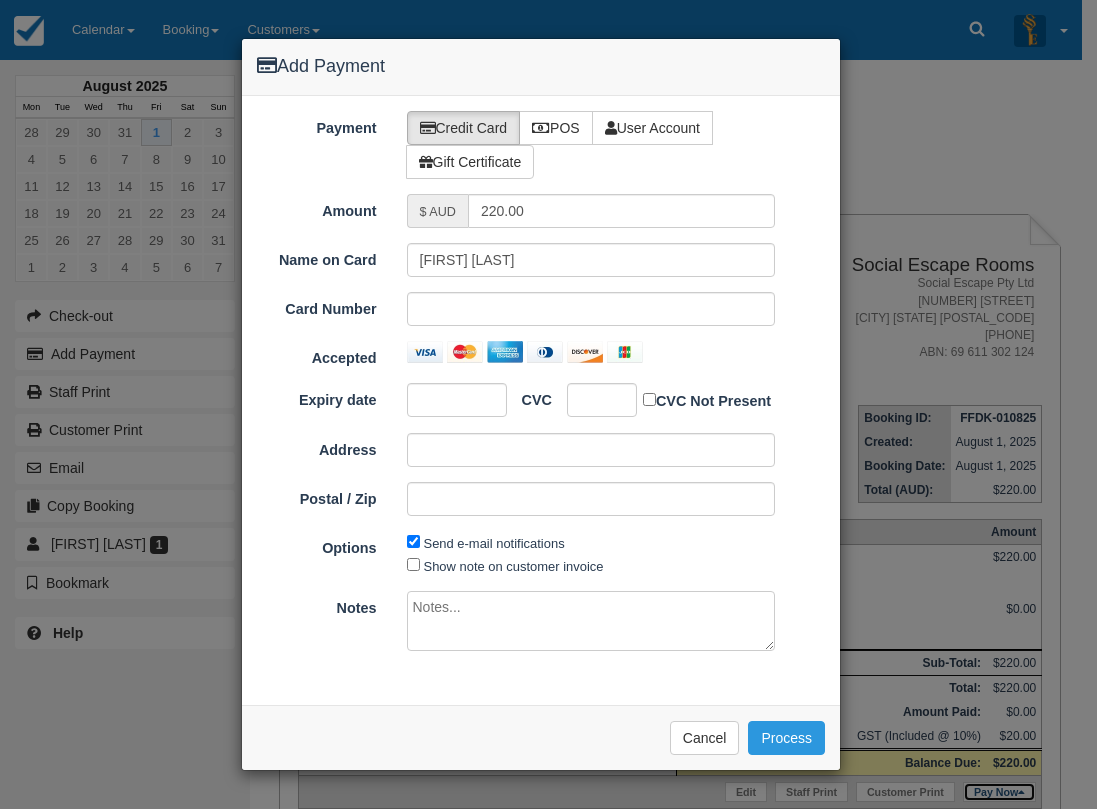 type on "01/08/2025" 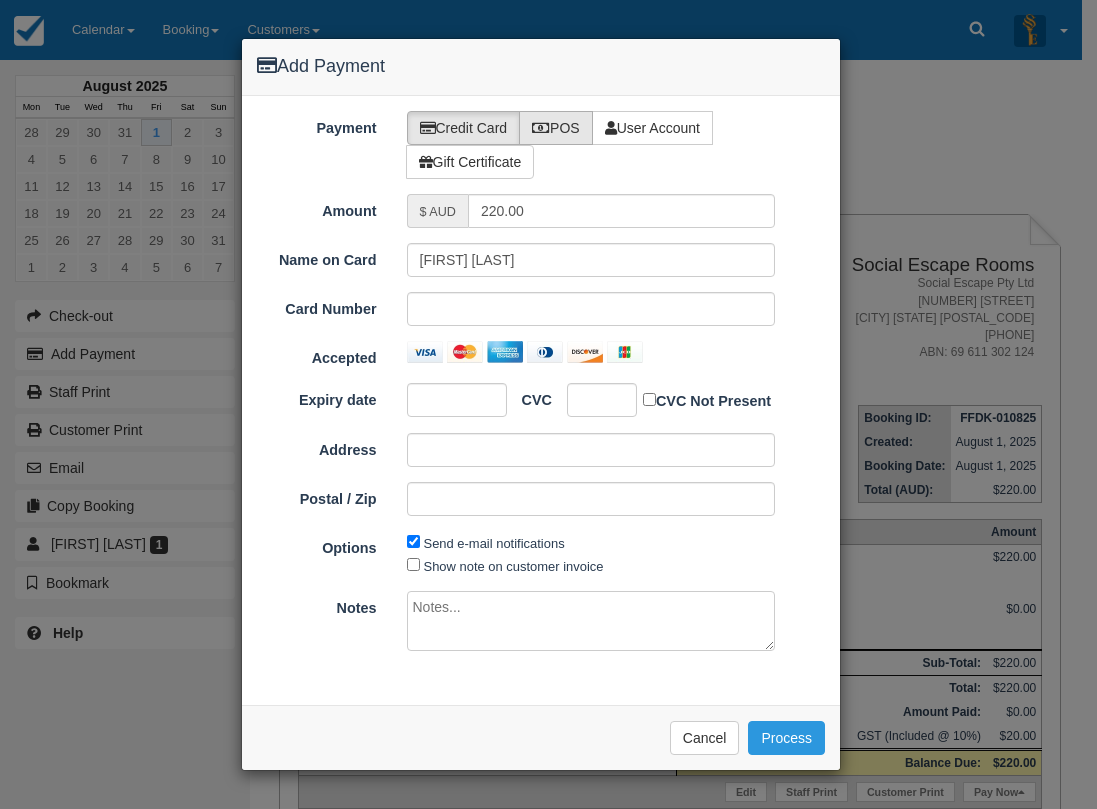 click on "POS" at bounding box center [556, 128] 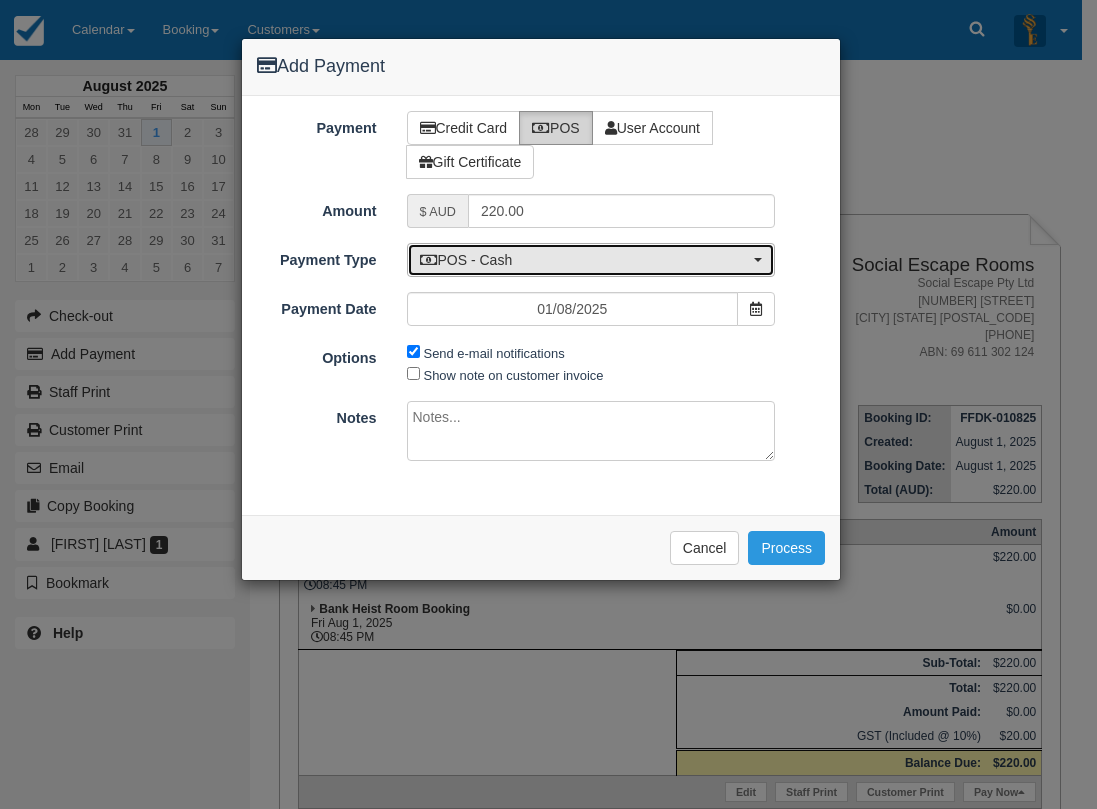 click on "POS - Cash" at bounding box center (585, 260) 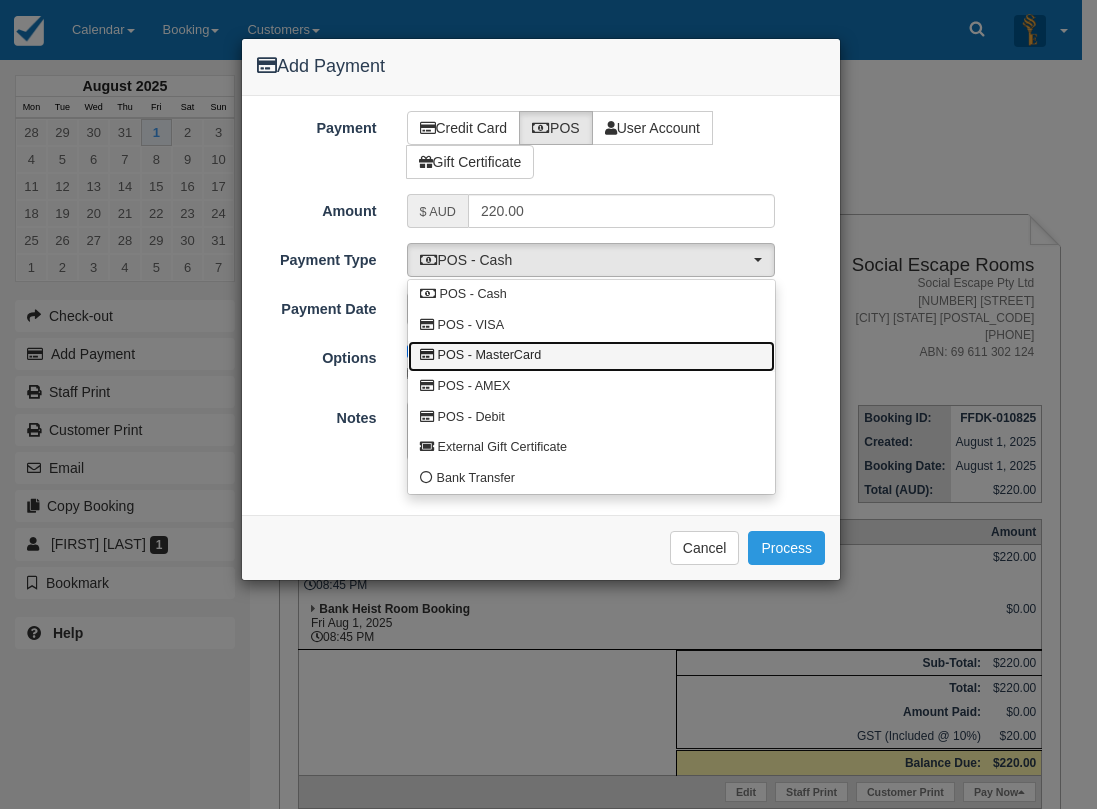 click on "POS - MasterCard" at bounding box center [591, 356] 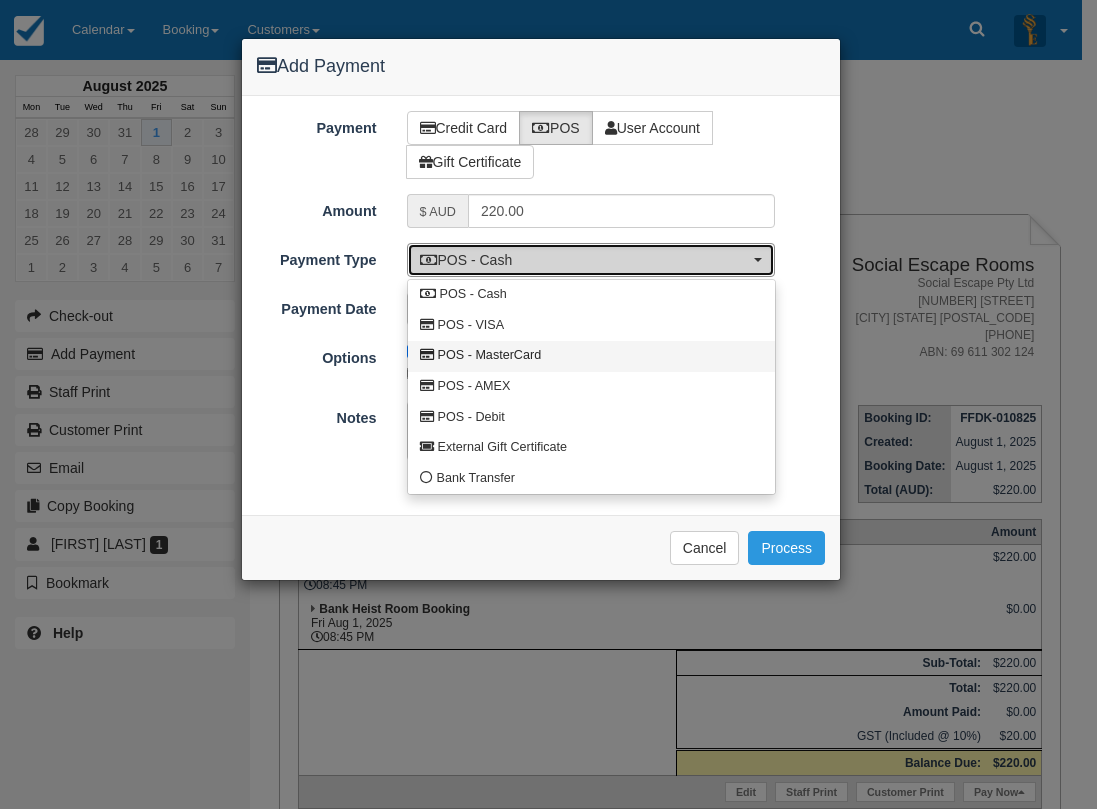 select on "MC" 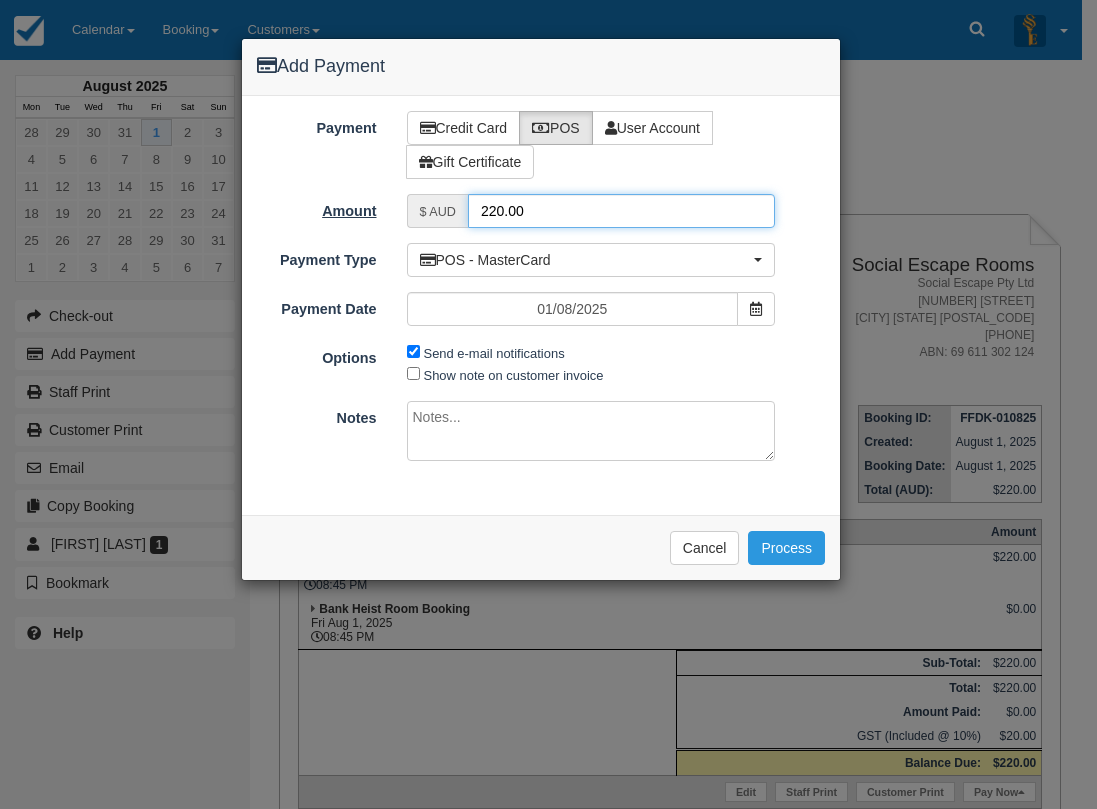 drag, startPoint x: 542, startPoint y: 218, endPoint x: 323, endPoint y: 198, distance: 219.91135 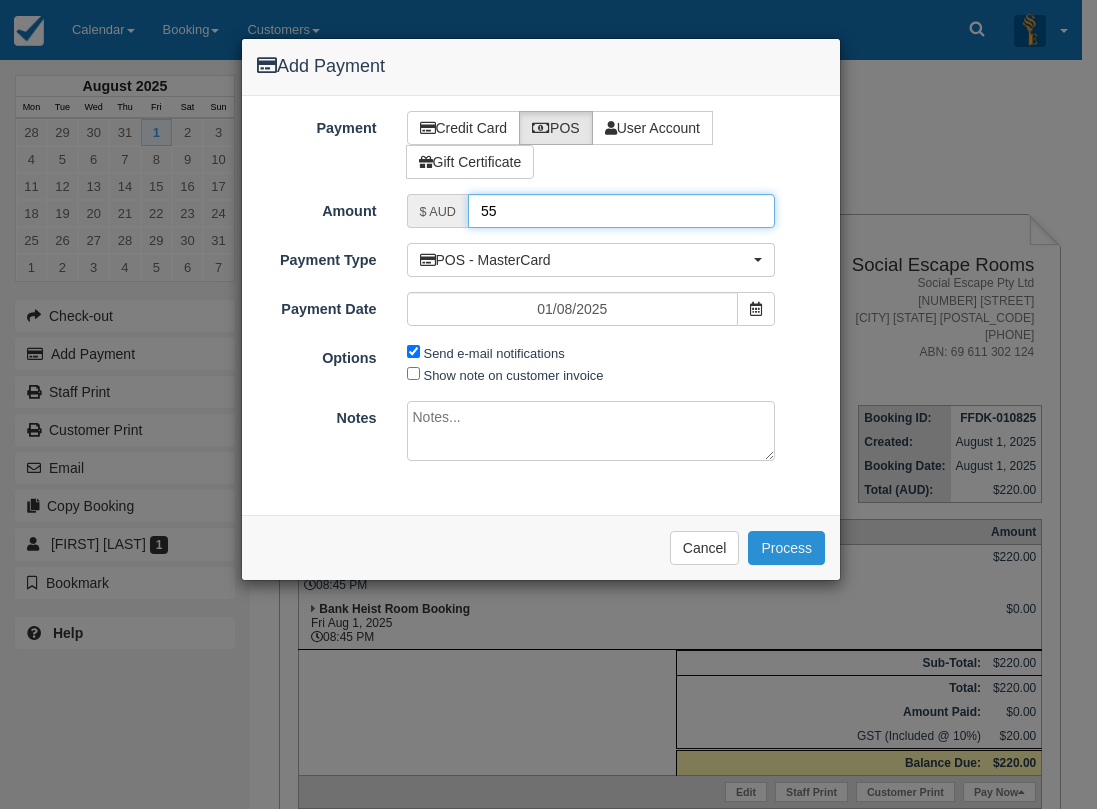 type on "55" 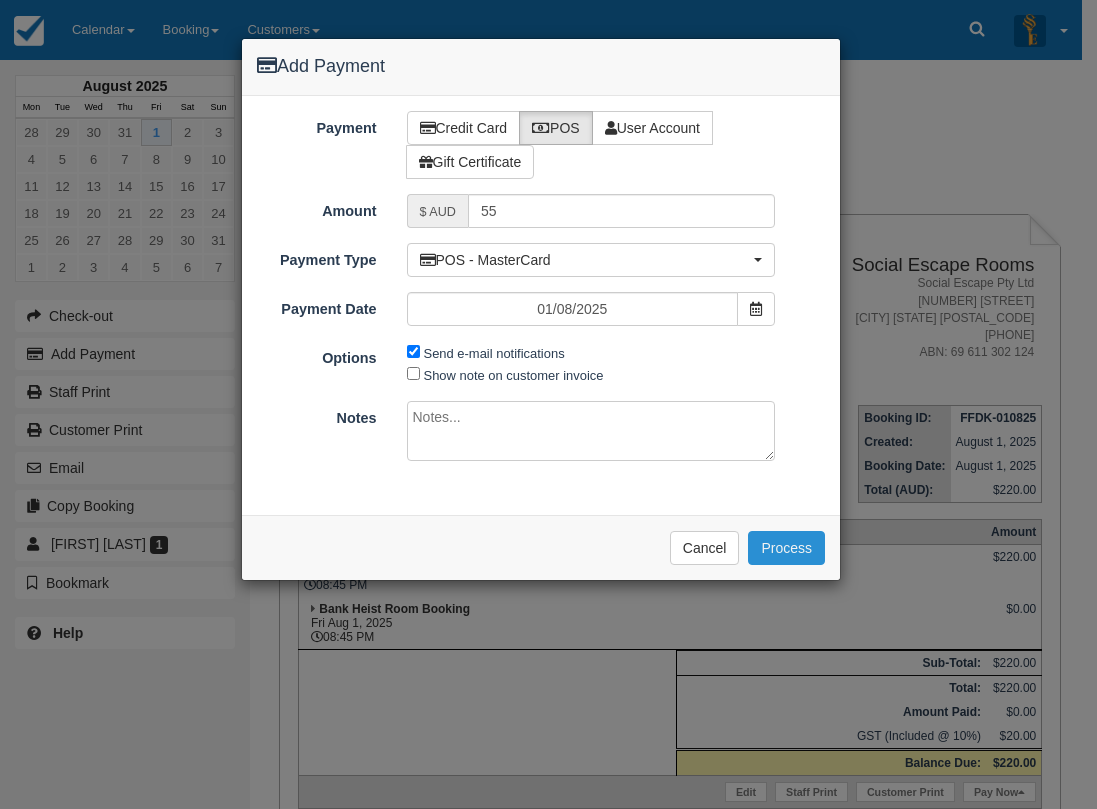 click on "Process" at bounding box center (786, 548) 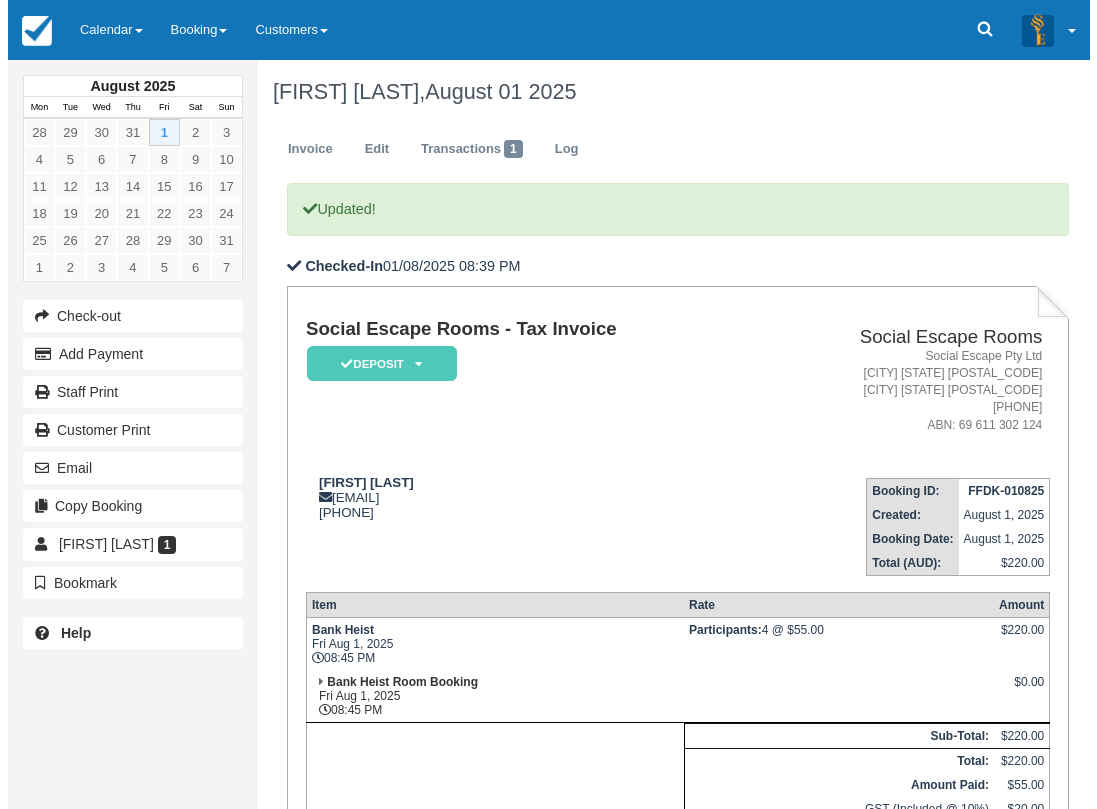 scroll, scrollTop: 337, scrollLeft: 0, axis: vertical 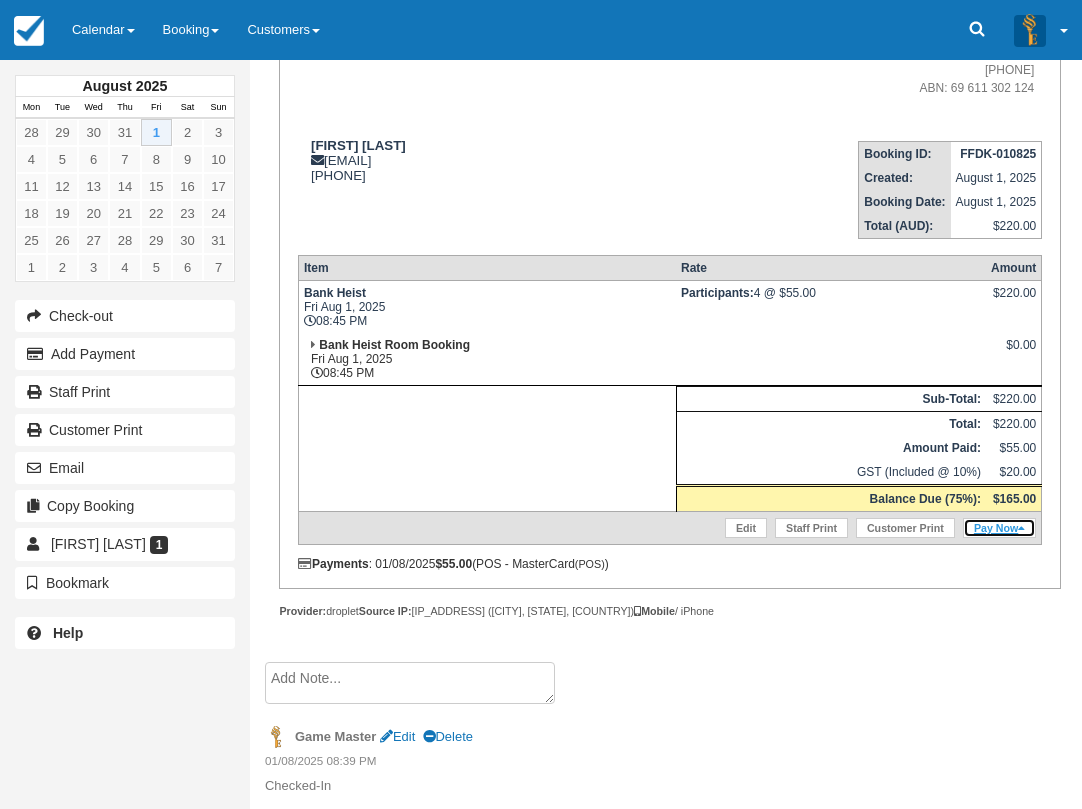 click on "Pay Now" at bounding box center [999, 528] 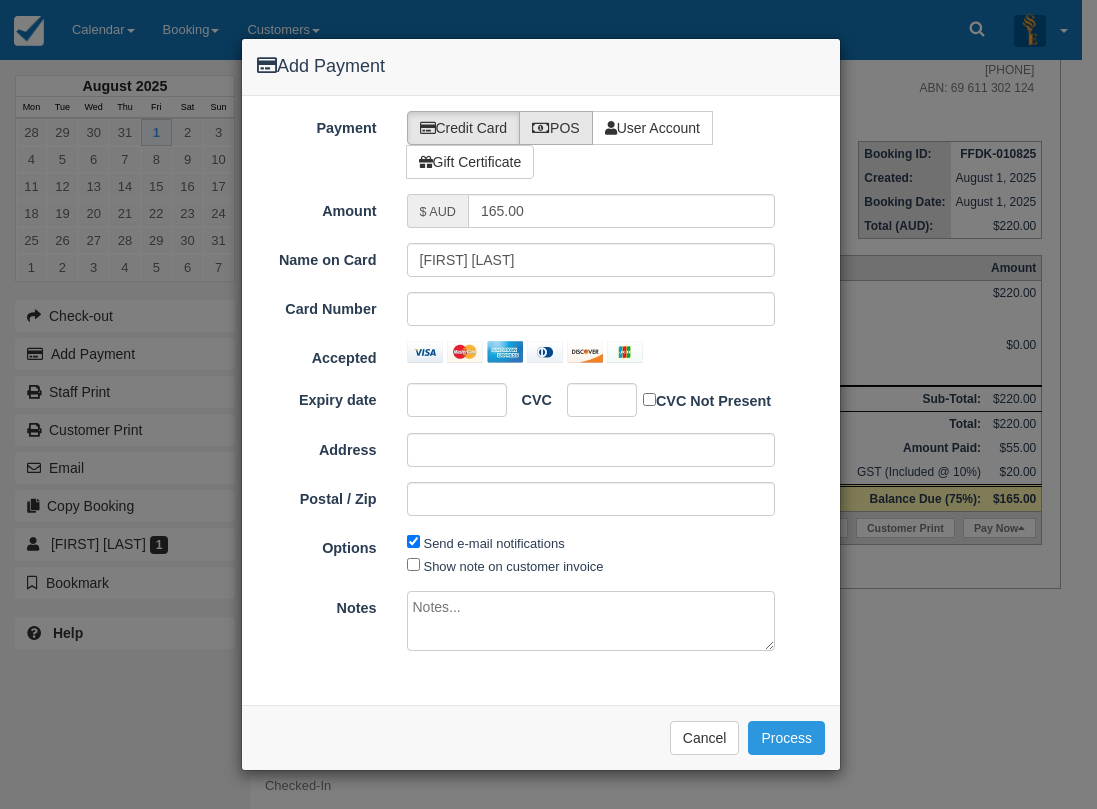 click on "POS" at bounding box center (556, 128) 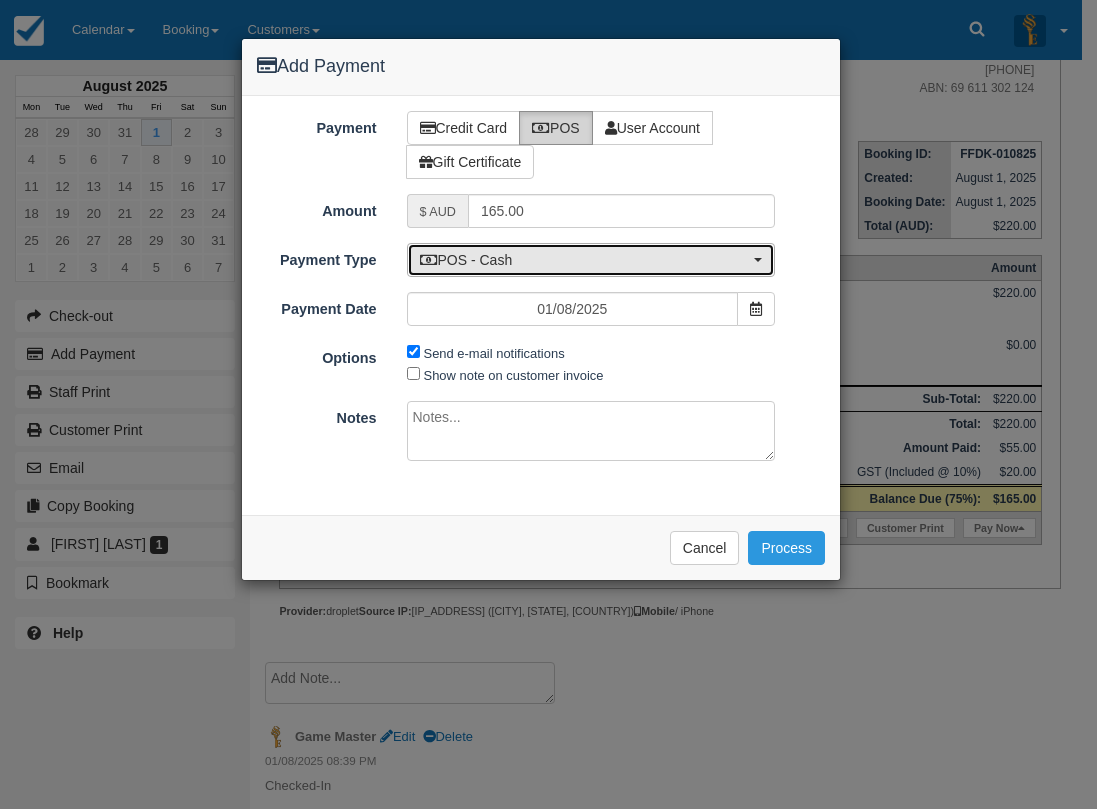 click on "POS - Cash" at bounding box center (585, 260) 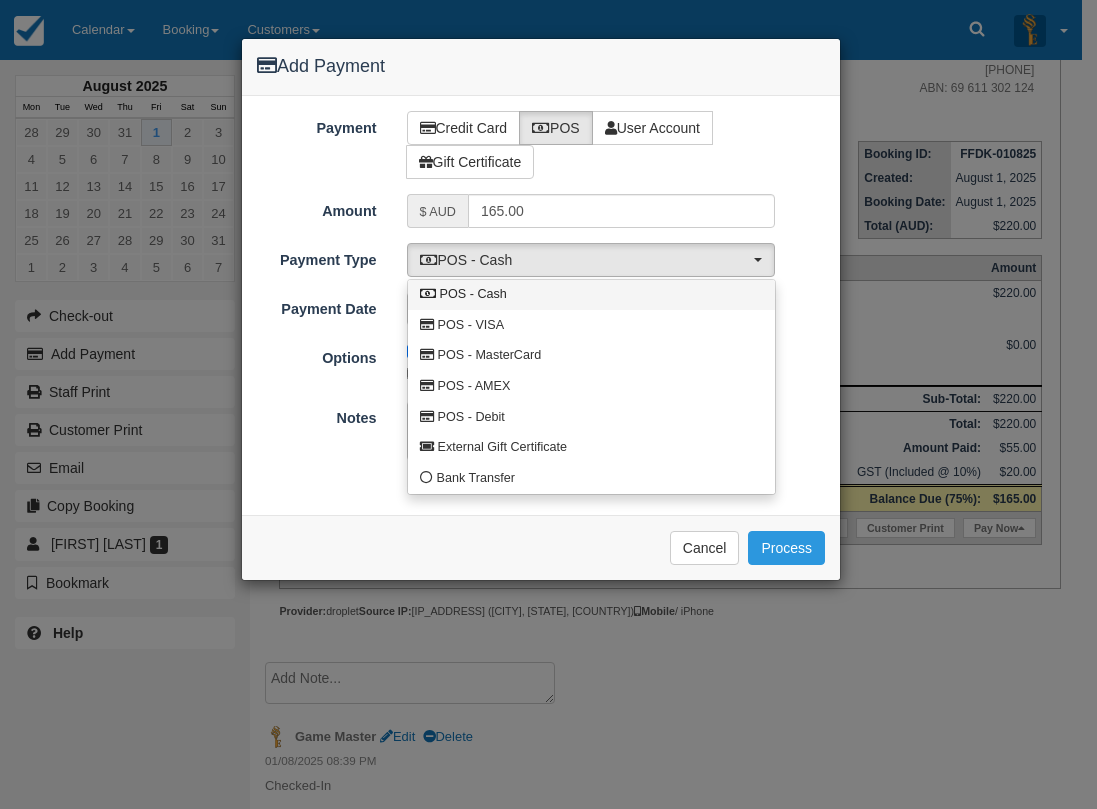 click on "POS - Cash" at bounding box center (591, 295) 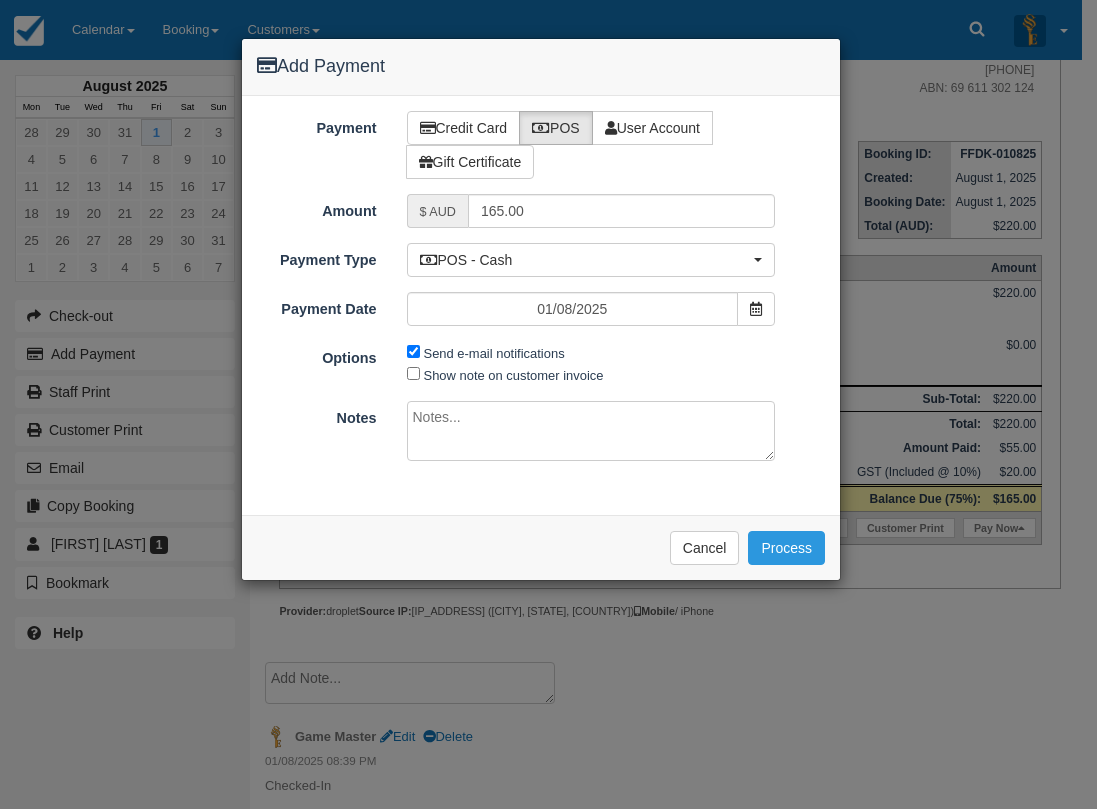 click on "Send e-mail notifications" at bounding box center (494, 353) 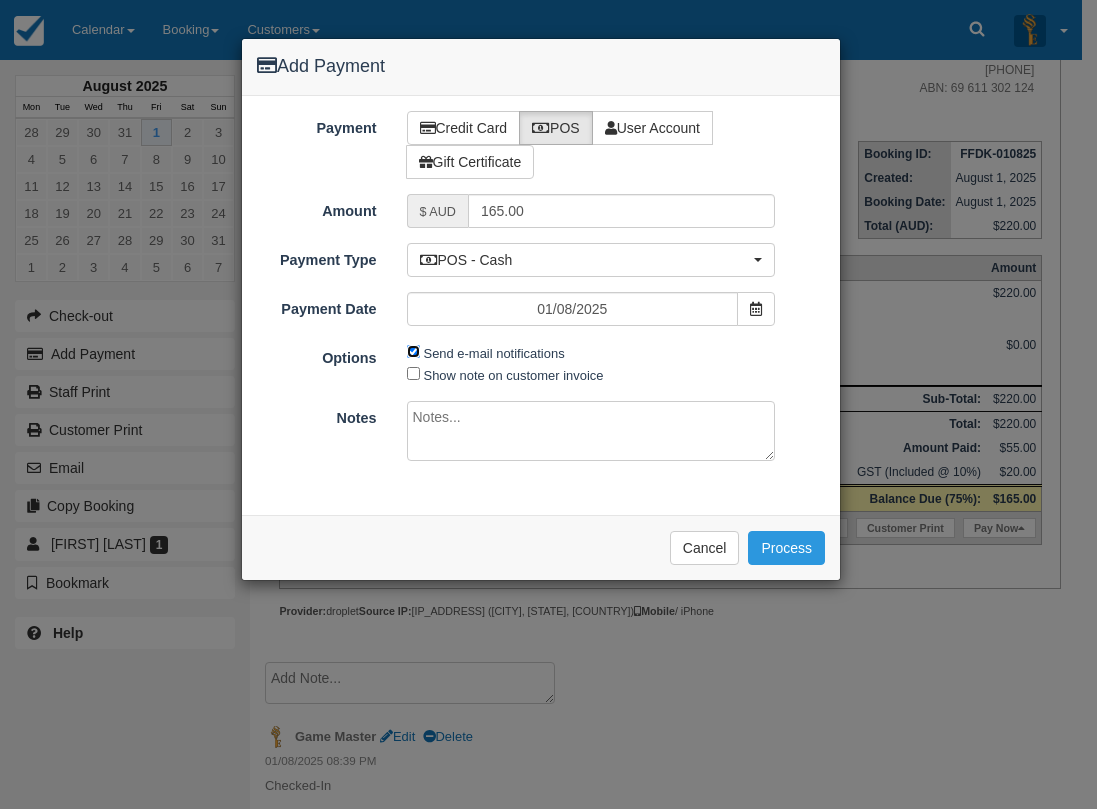 click on "Send e-mail notifications" at bounding box center [413, 351] 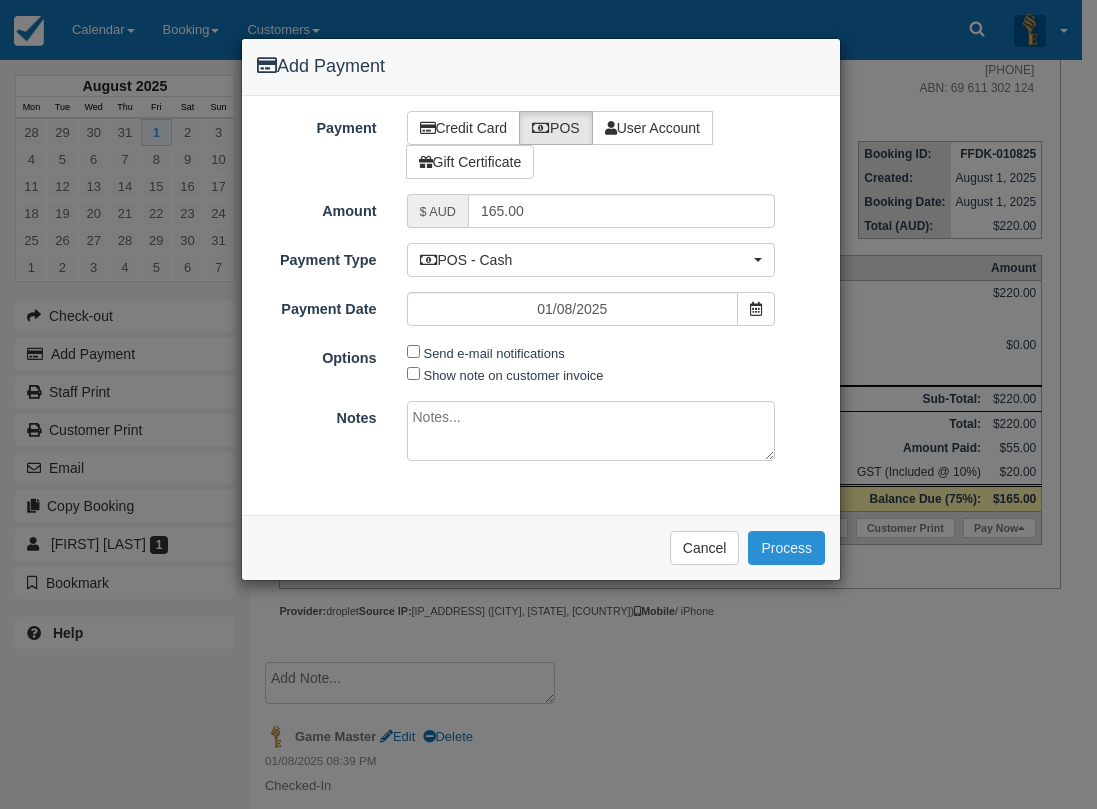 click on "Process" at bounding box center (786, 548) 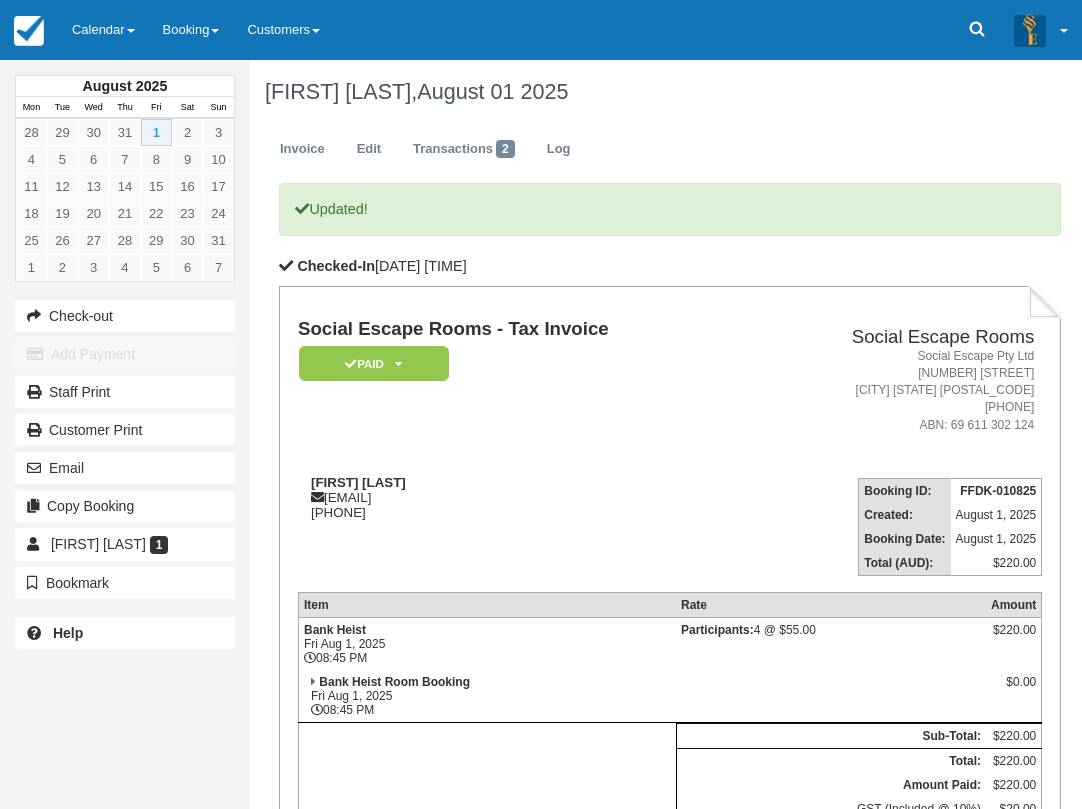 scroll, scrollTop: 0, scrollLeft: 0, axis: both 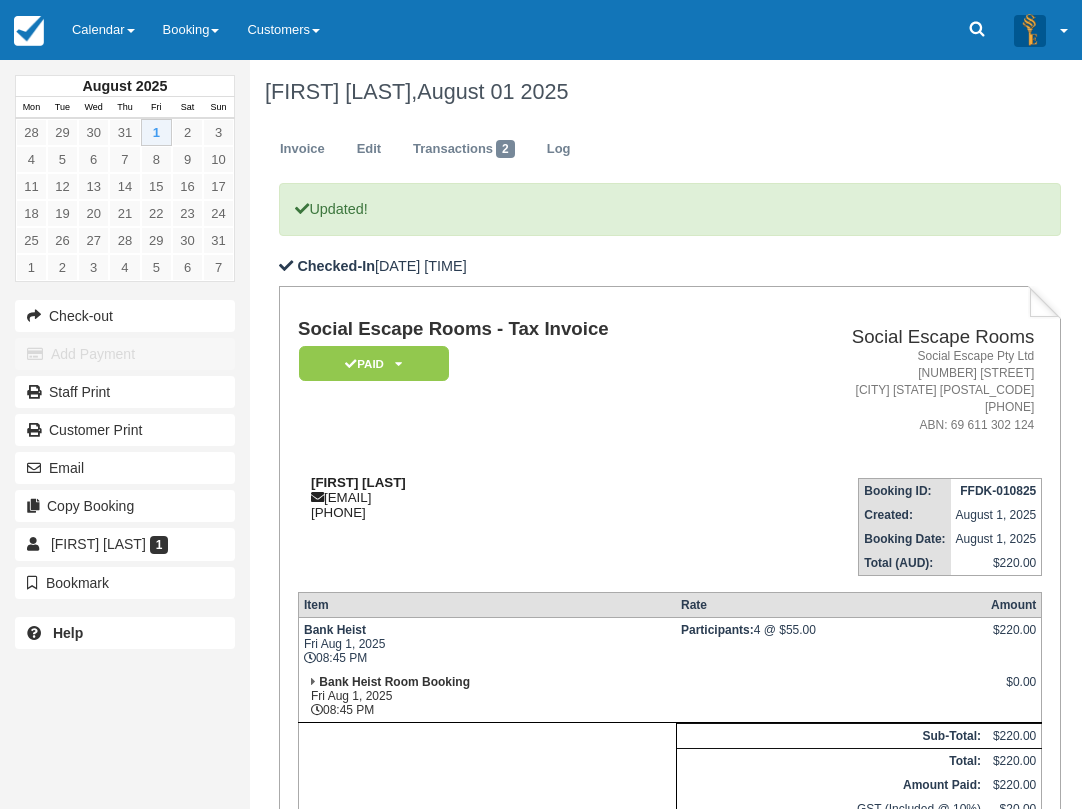click on "Hassan Beydoun  hbeydoun777@hotmail.com 0457 413 882" at bounding box center [525, 497] 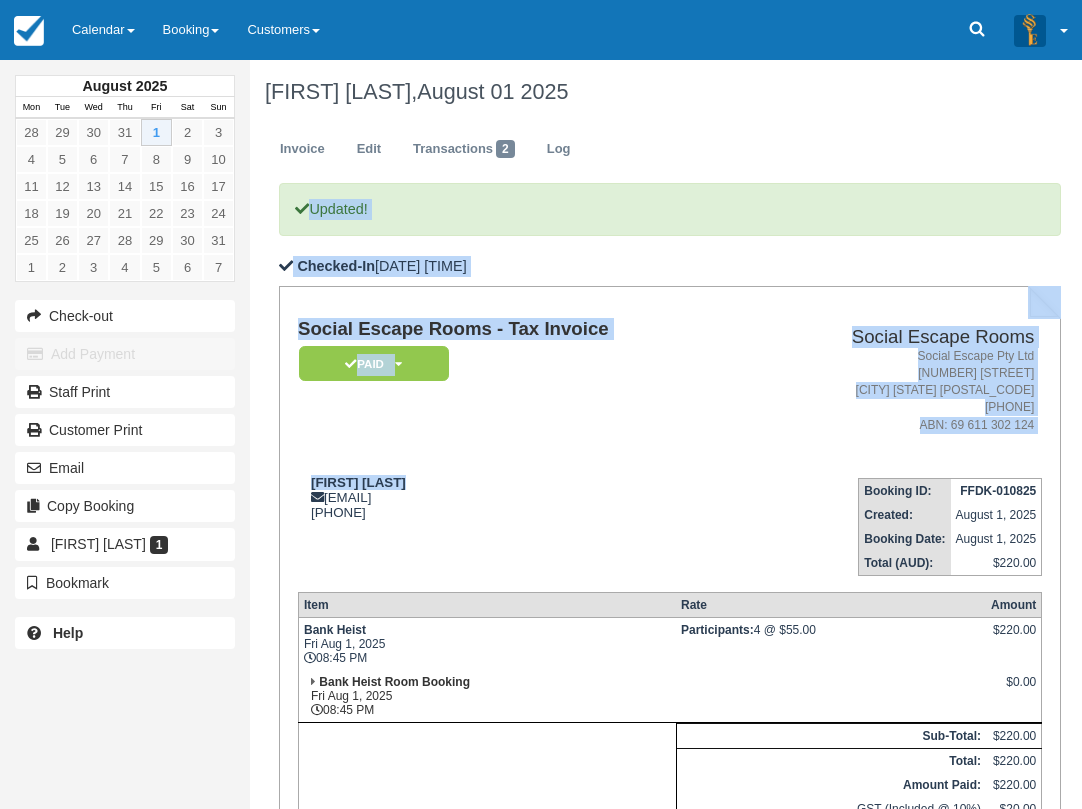 drag, startPoint x: 423, startPoint y: 482, endPoint x: 251, endPoint y: 468, distance: 172.56883 